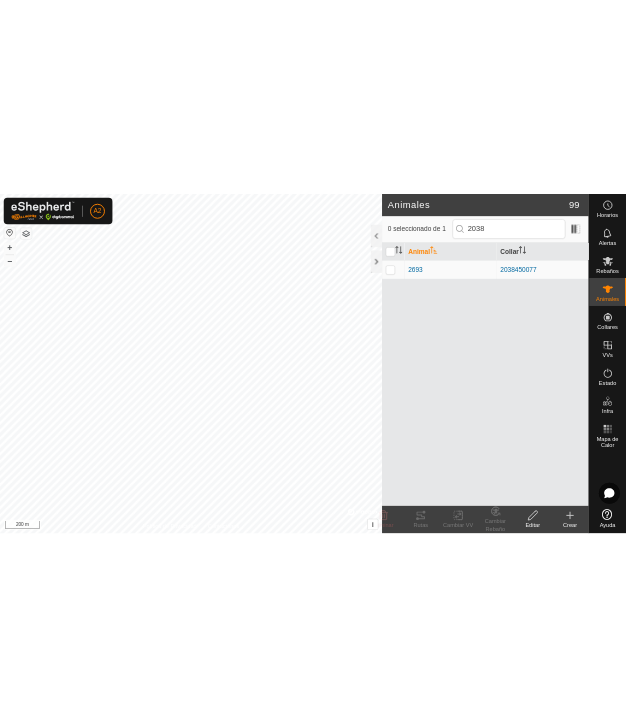 scroll, scrollTop: 0, scrollLeft: 0, axis: both 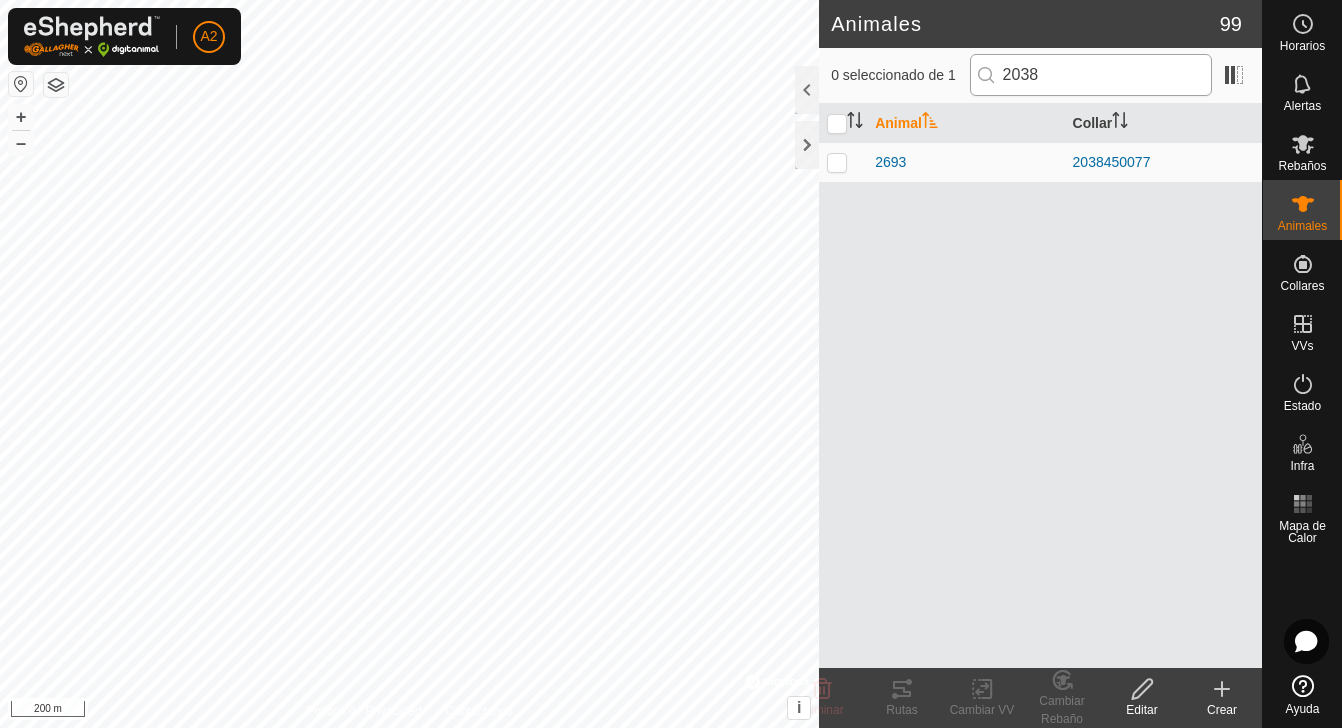 drag, startPoint x: 1066, startPoint y: 72, endPoint x: 941, endPoint y: 71, distance: 125.004 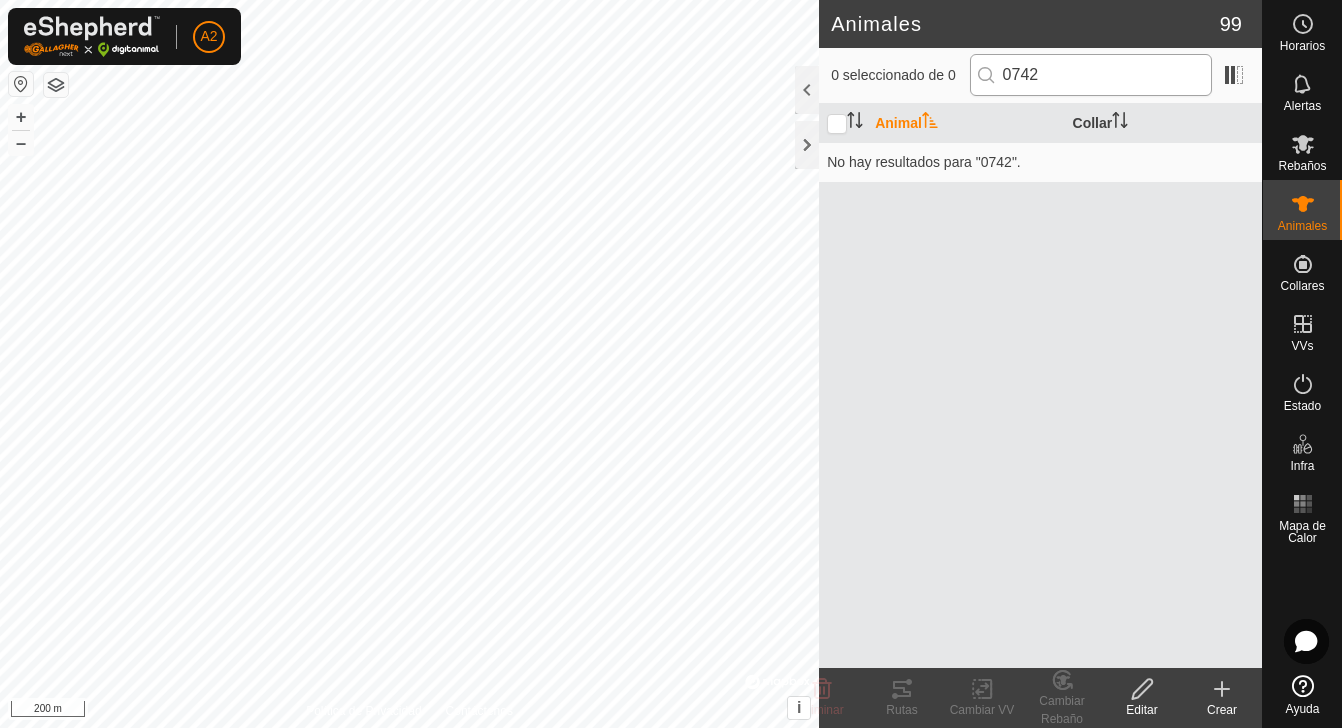 drag, startPoint x: 1065, startPoint y: 77, endPoint x: 922, endPoint y: 75, distance: 143.01399 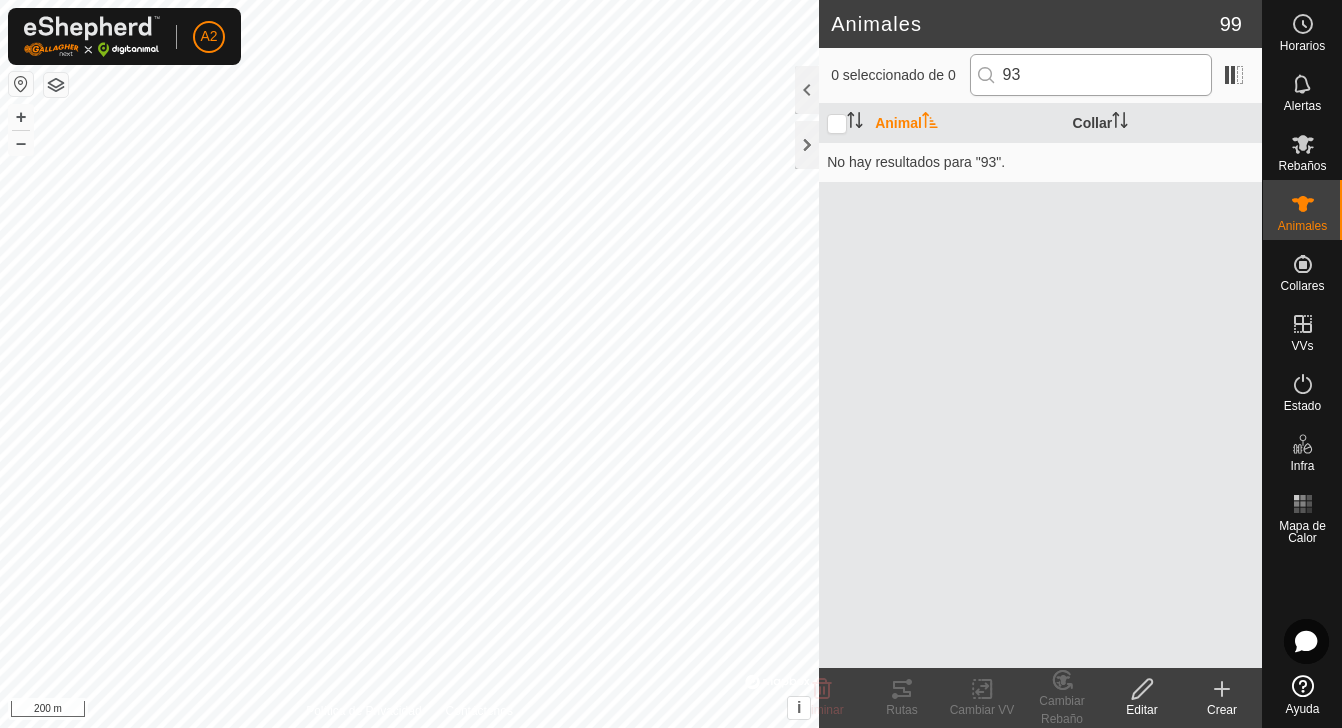 type on "9" 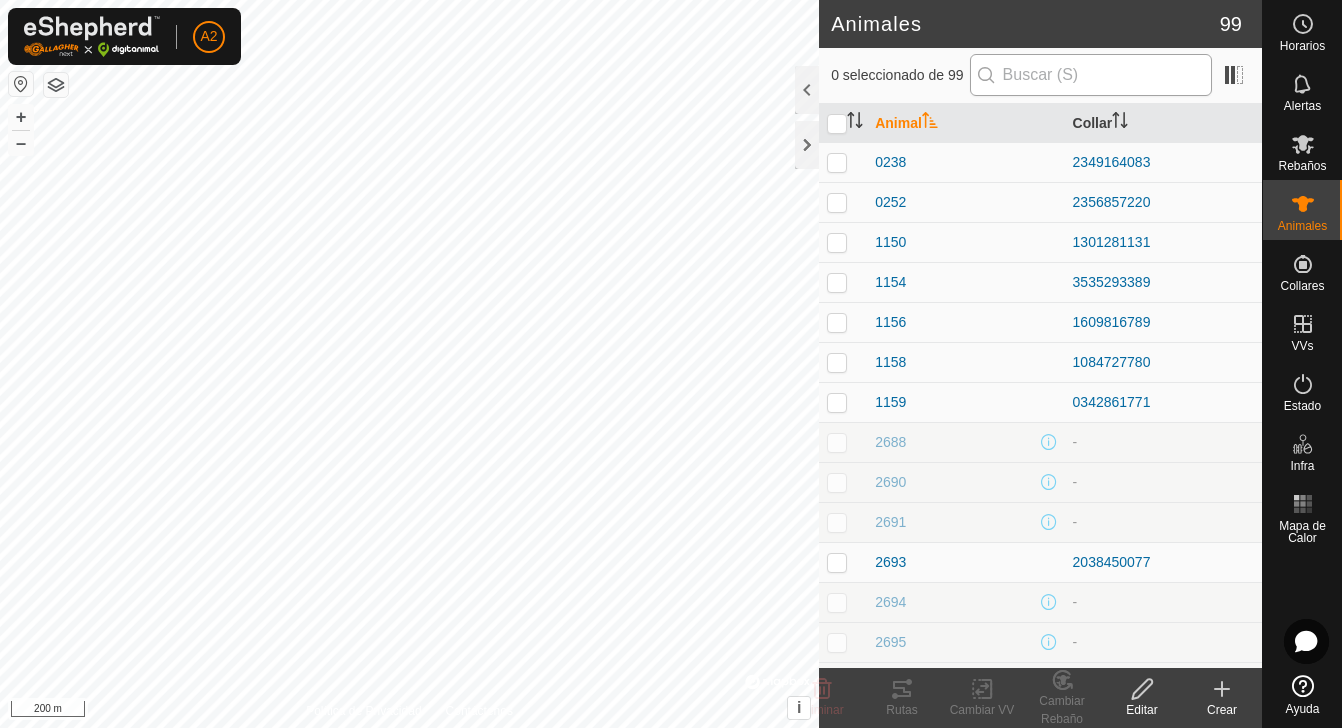 click at bounding box center [1091, 75] 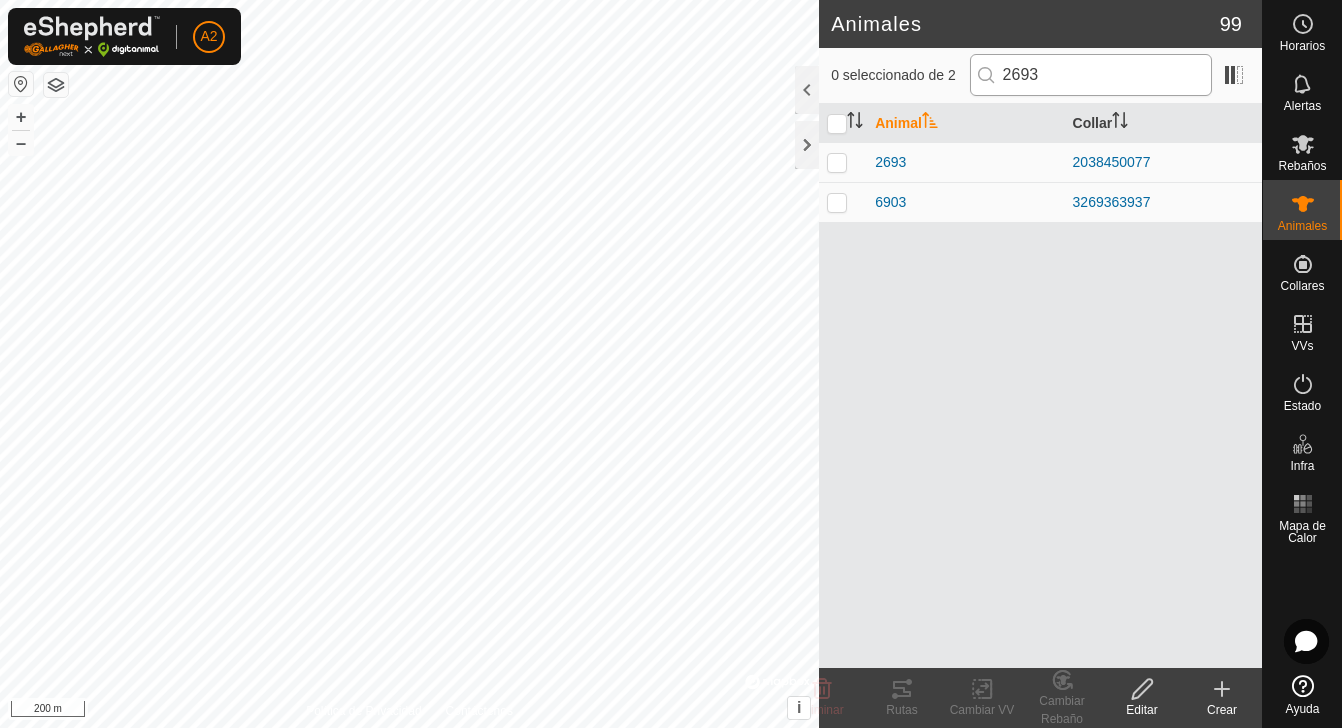 click on "2693" at bounding box center (1091, 75) 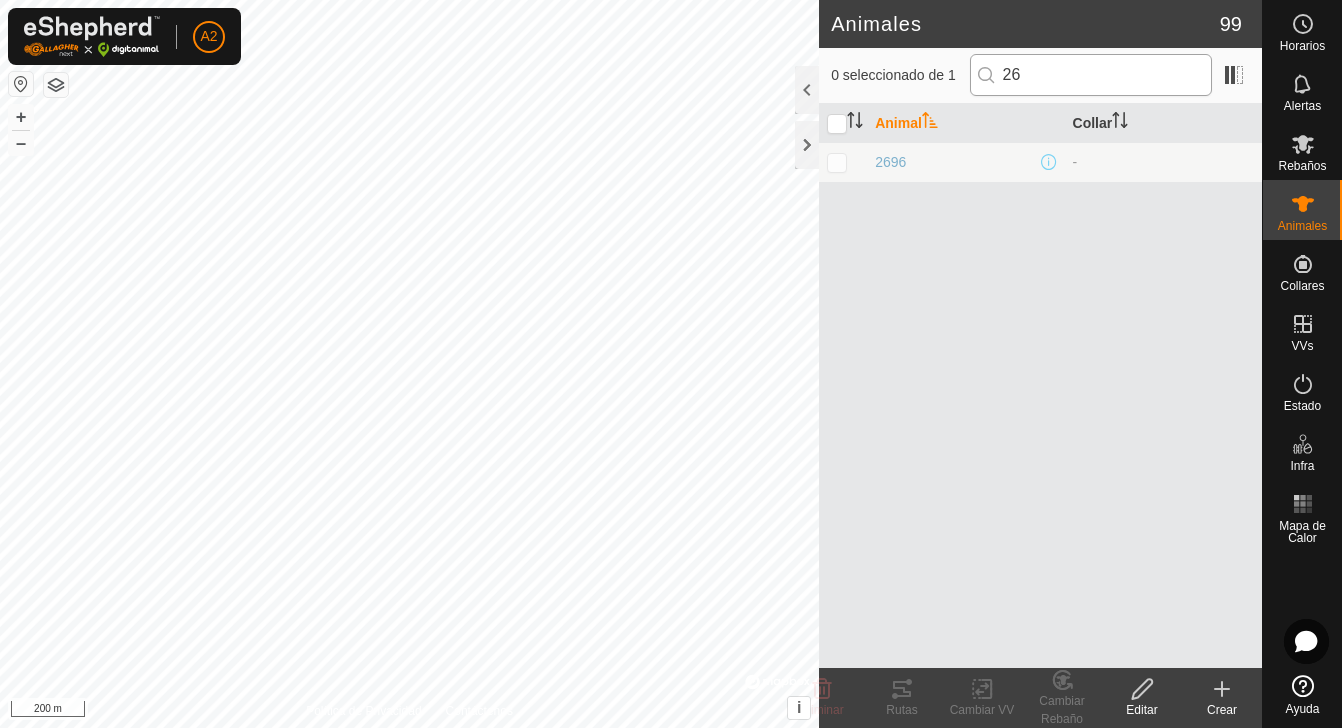 type on "2" 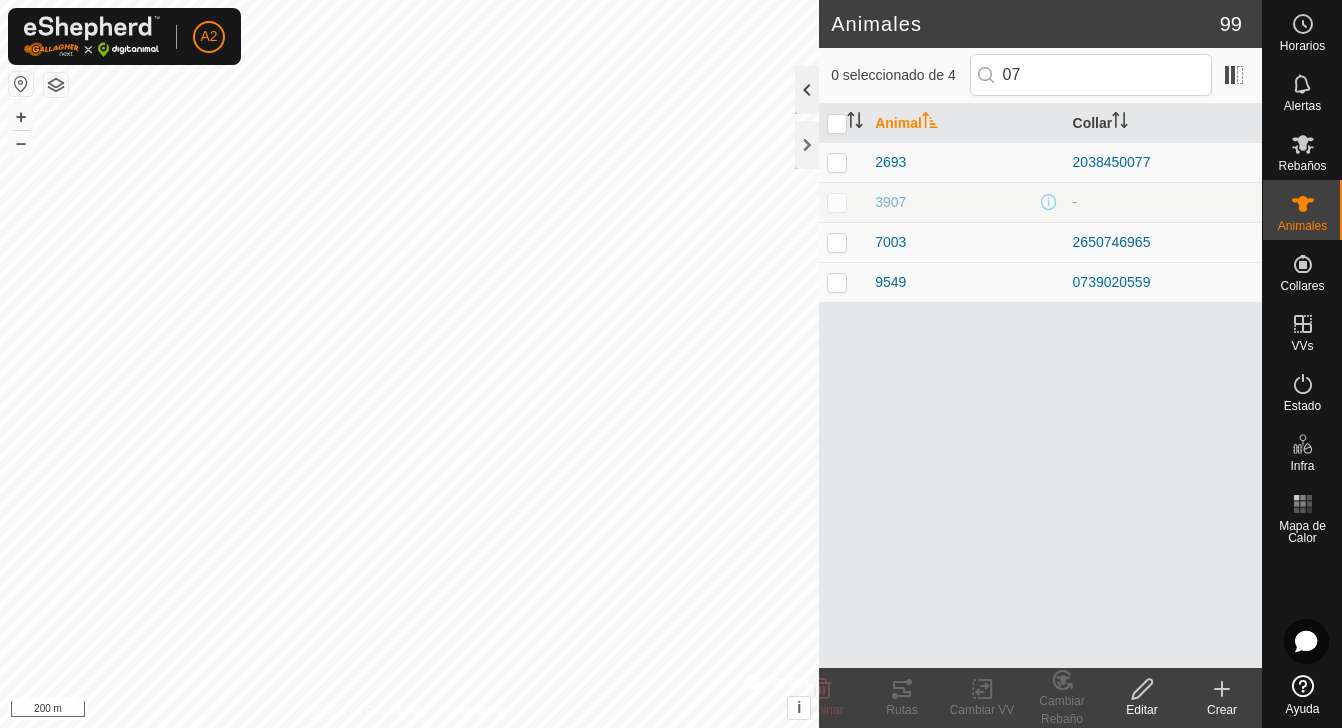 click 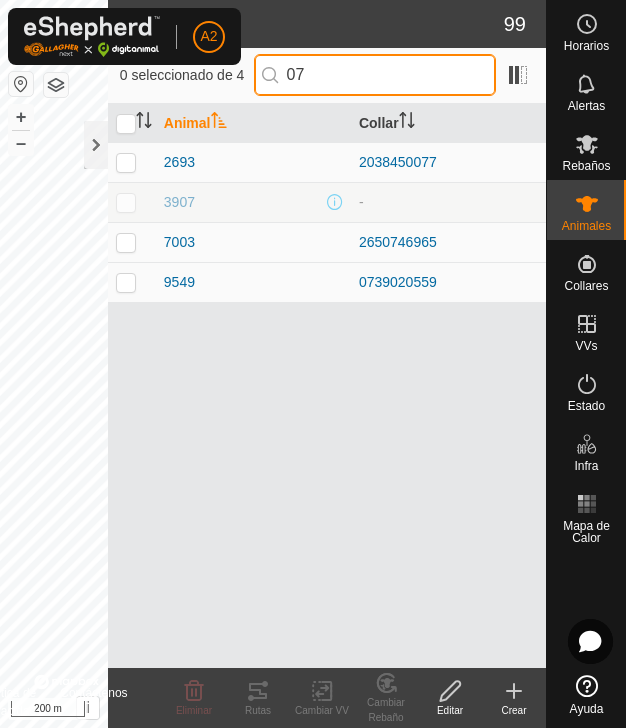 drag, startPoint x: 331, startPoint y: 74, endPoint x: 272, endPoint y: 74, distance: 59 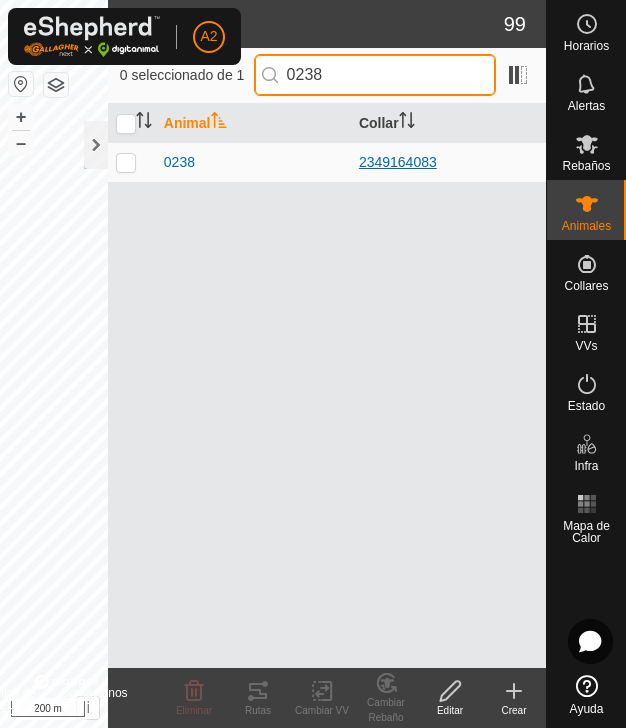 type on "0238" 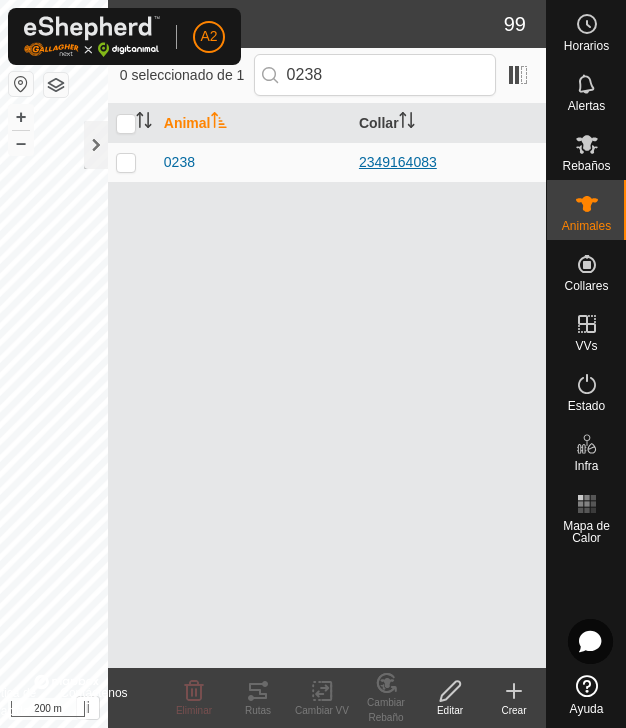 click on "2349164083" at bounding box center (448, 162) 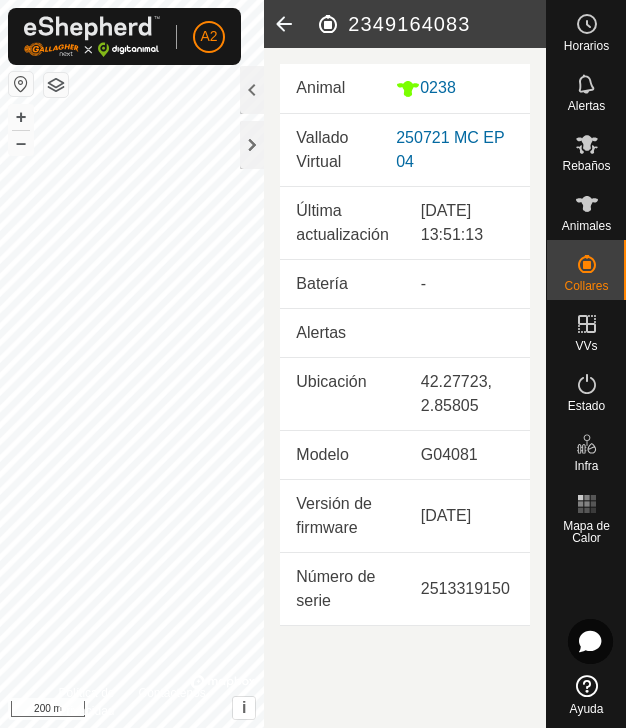 drag, startPoint x: 352, startPoint y: 27, endPoint x: 469, endPoint y: 28, distance: 117.00427 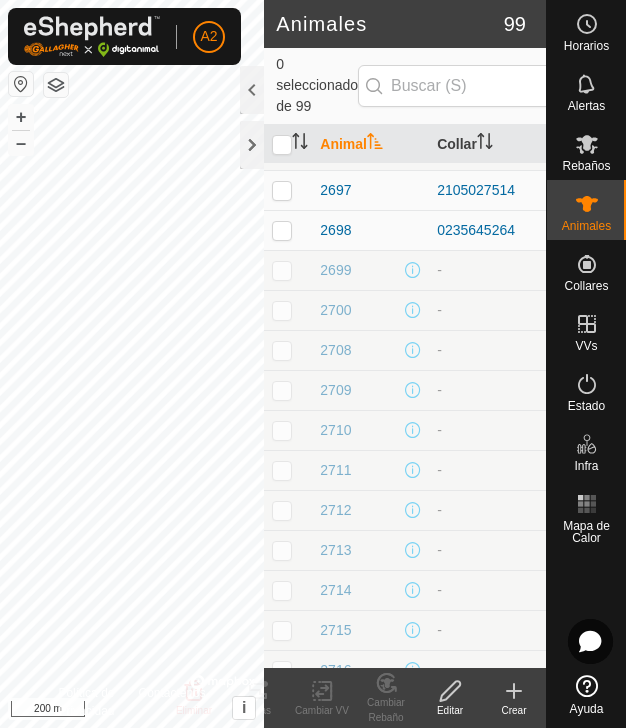 scroll, scrollTop: 559, scrollLeft: 0, axis: vertical 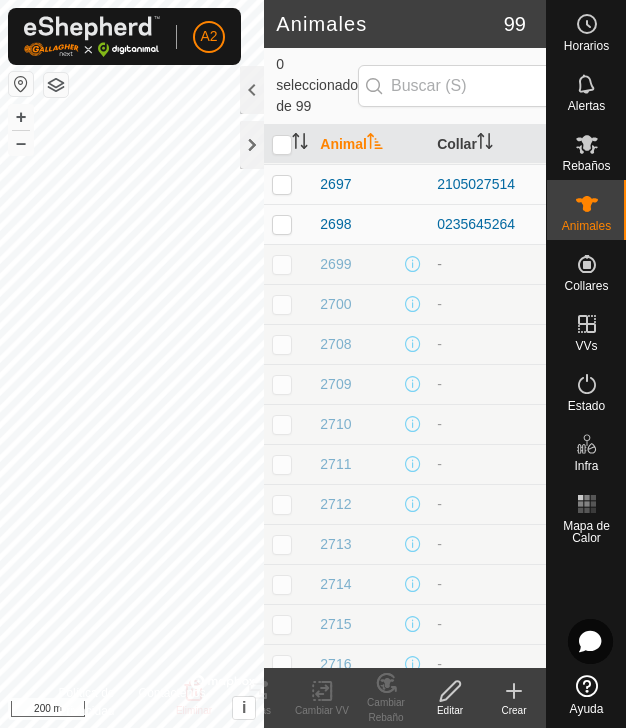 click at bounding box center (282, 264) 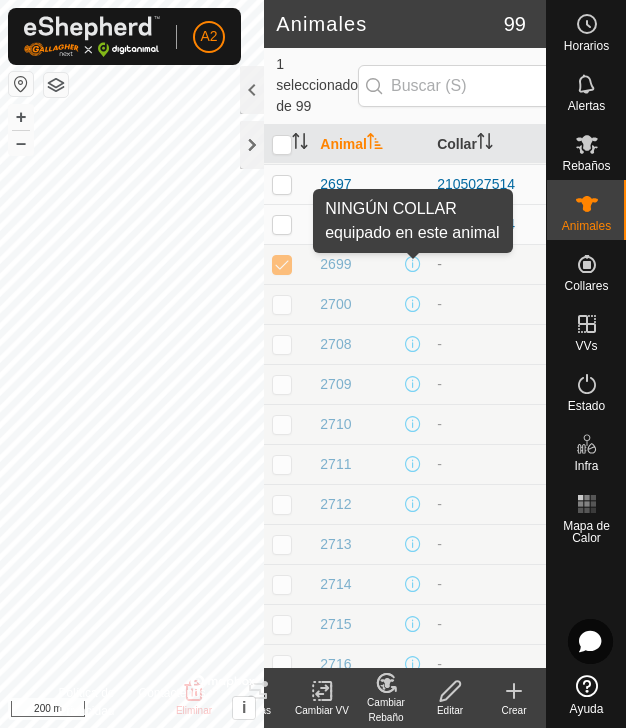 click at bounding box center [413, 264] 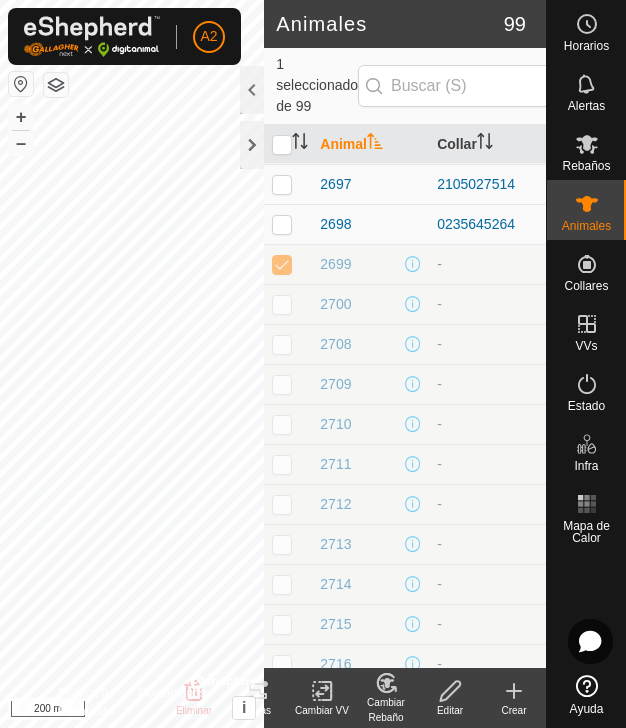 click at bounding box center [413, 264] 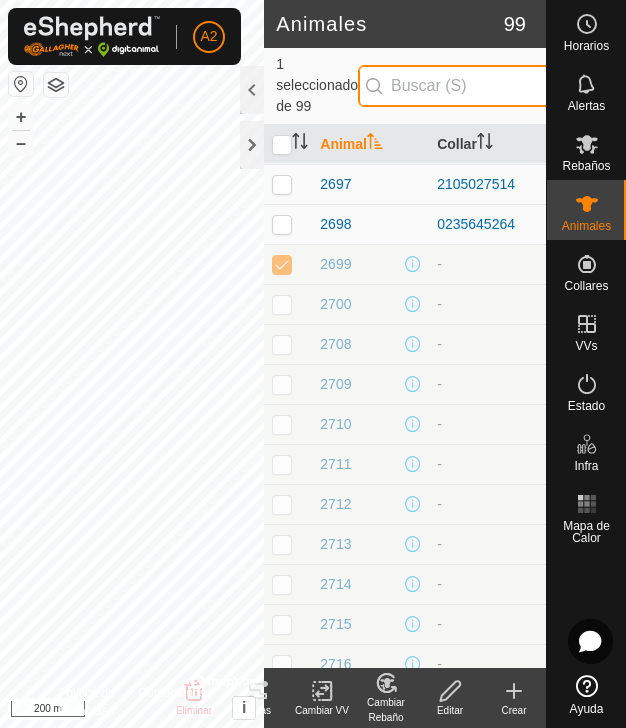click at bounding box center [479, 86] 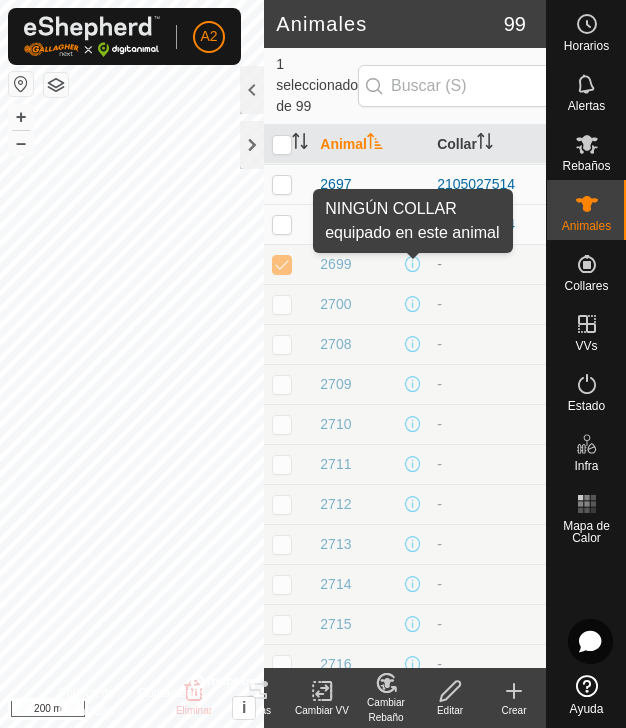 click at bounding box center (413, 264) 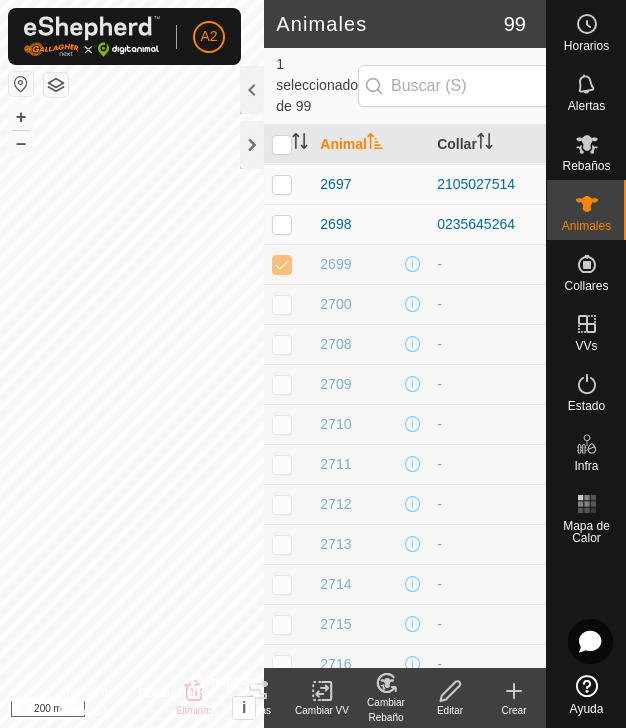 click at bounding box center [413, 264] 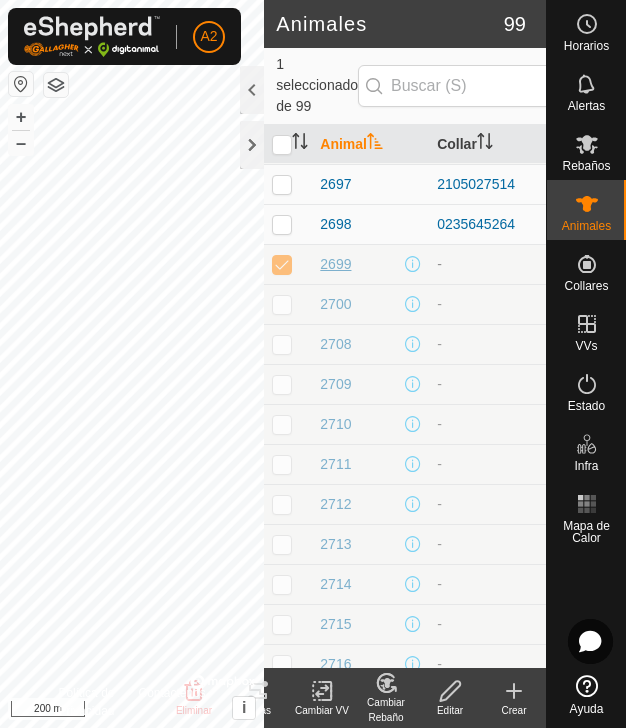 click on "2699" at bounding box center (335, 264) 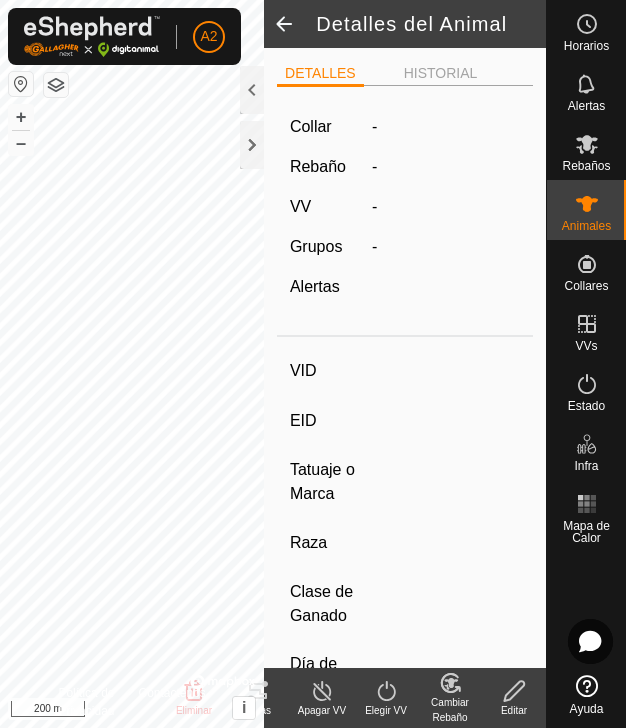 type on "2699" 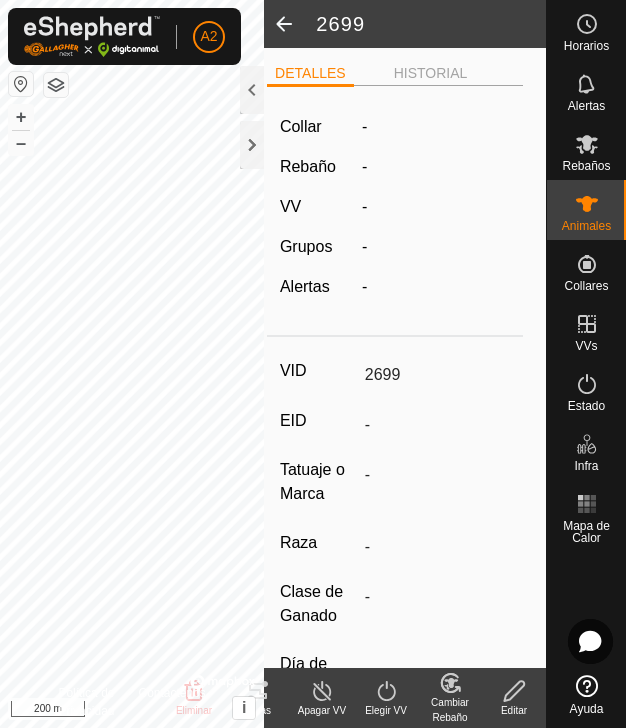 scroll, scrollTop: 0, scrollLeft: 11, axis: horizontal 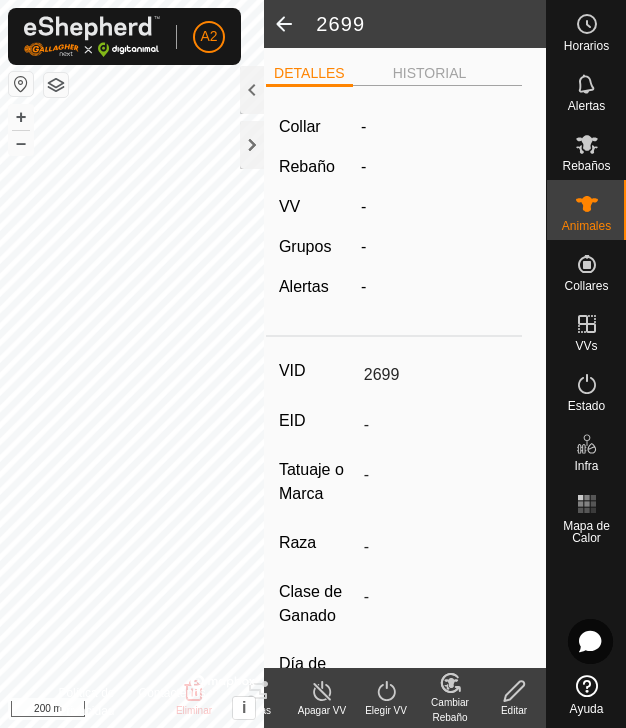 click 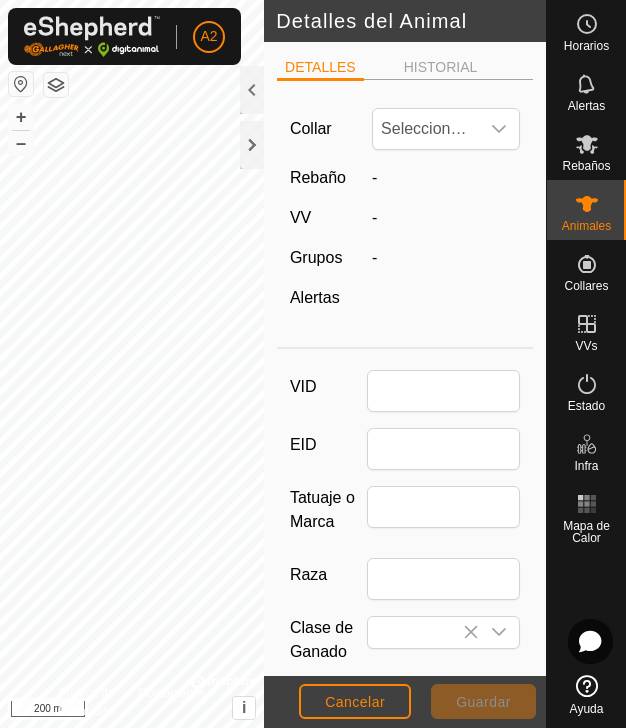 type on "2699" 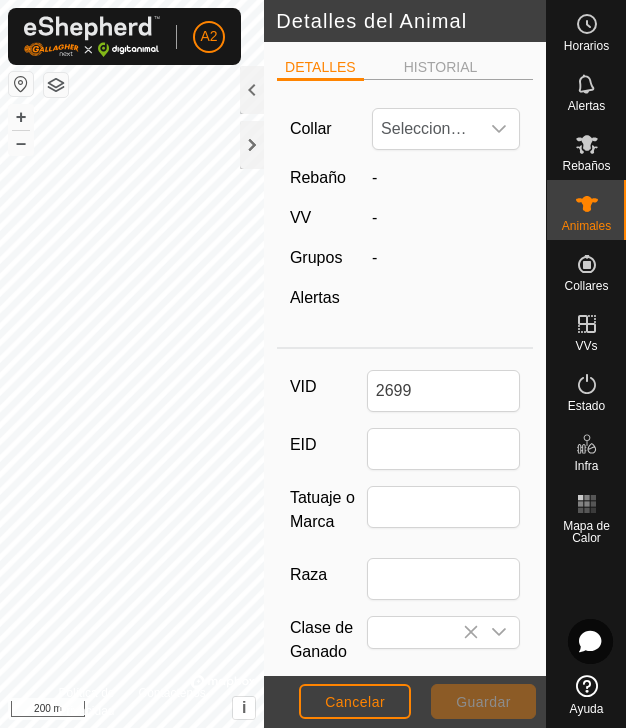 type 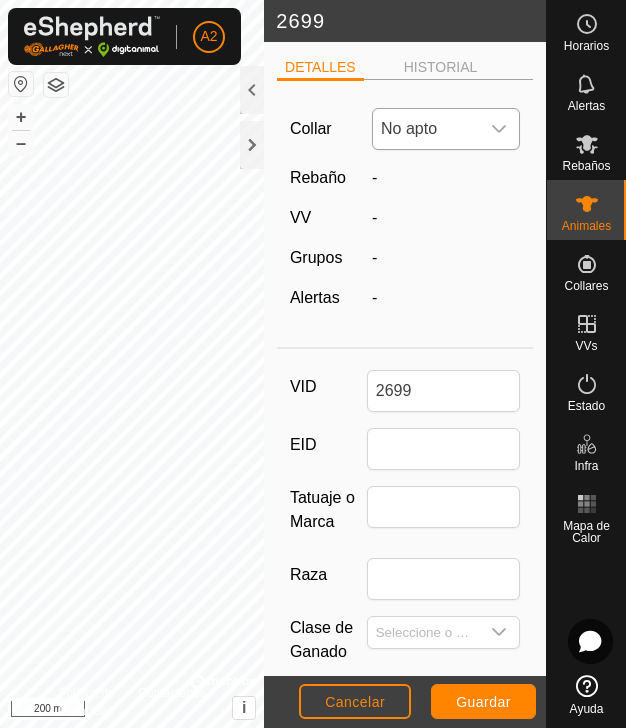 click 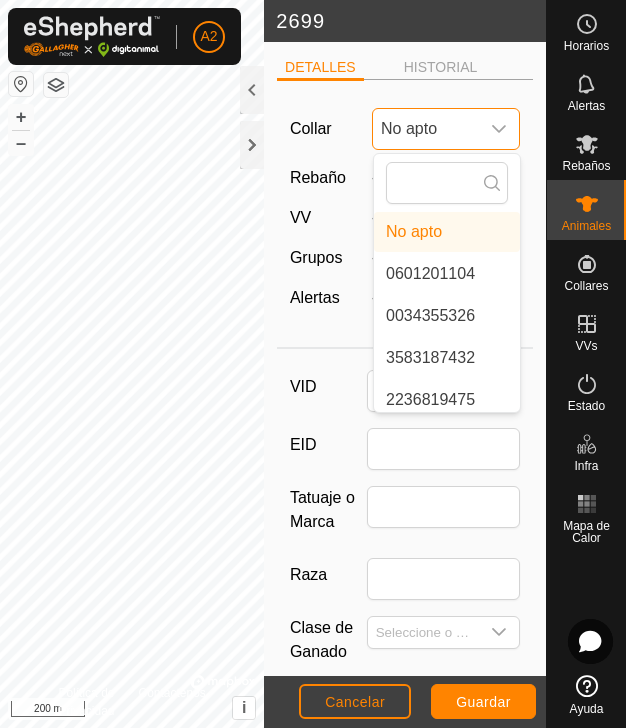 click on "No apto" at bounding box center [426, 129] 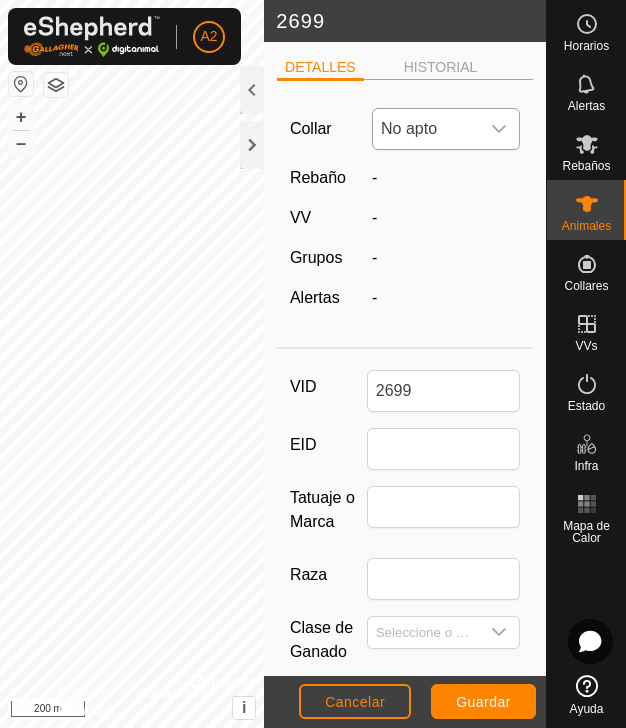 click 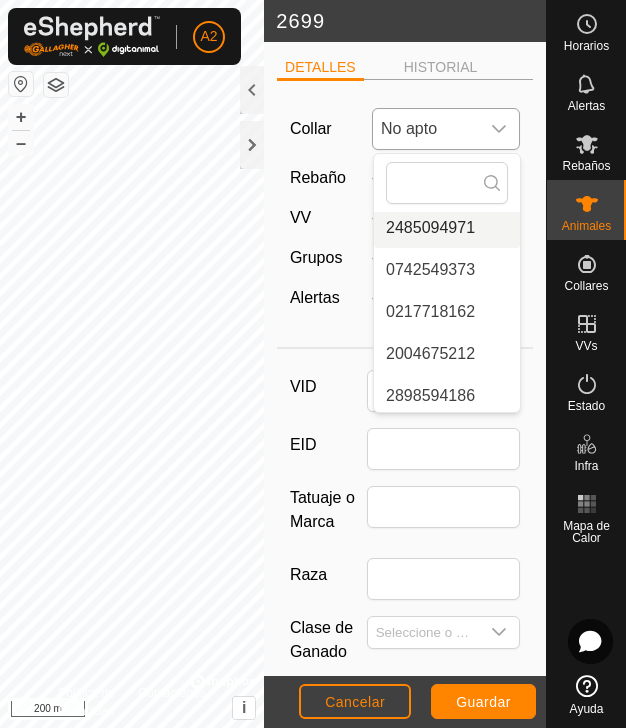 scroll, scrollTop: 218, scrollLeft: 0, axis: vertical 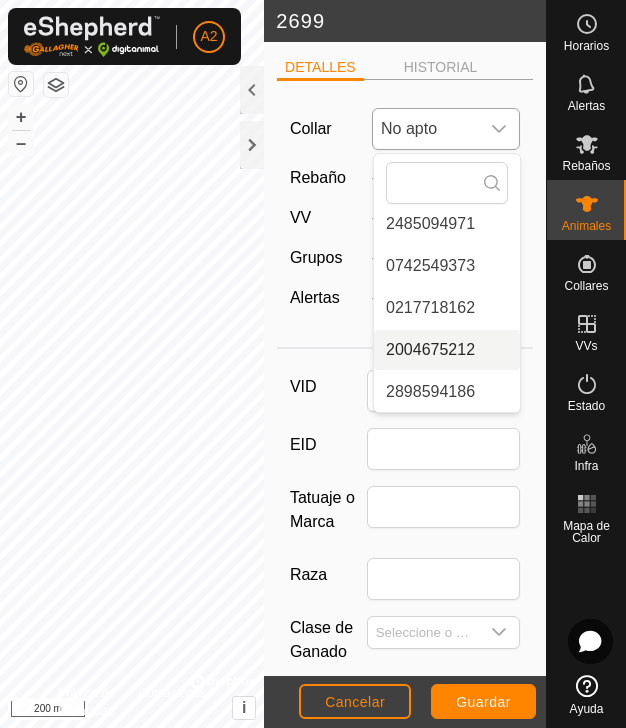click on "2004675212" at bounding box center (447, 350) 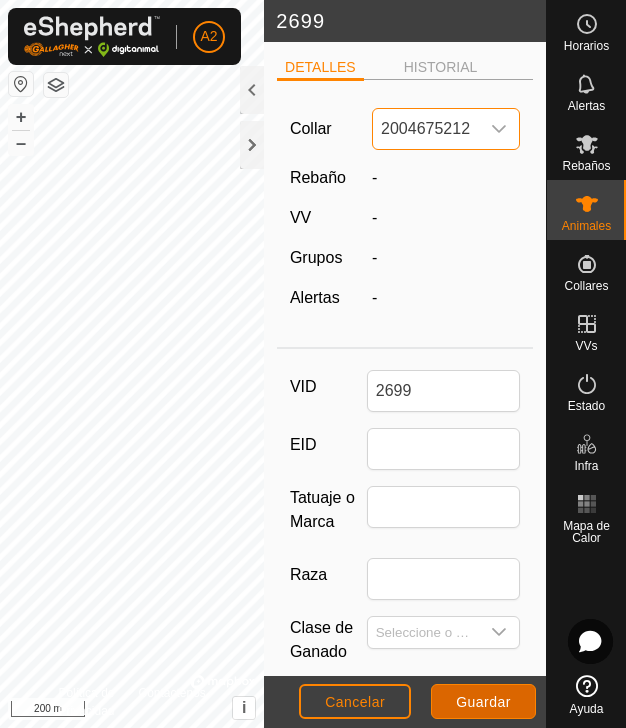 click on "Guardar" 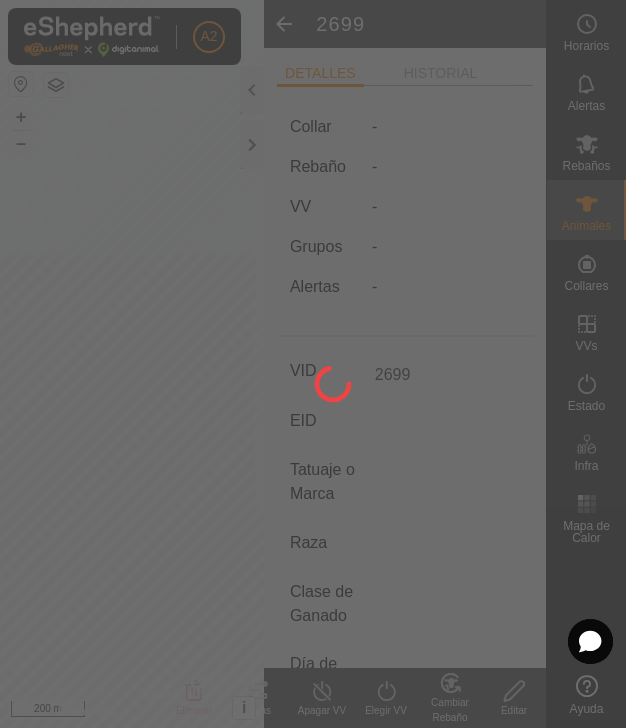 type on "-" 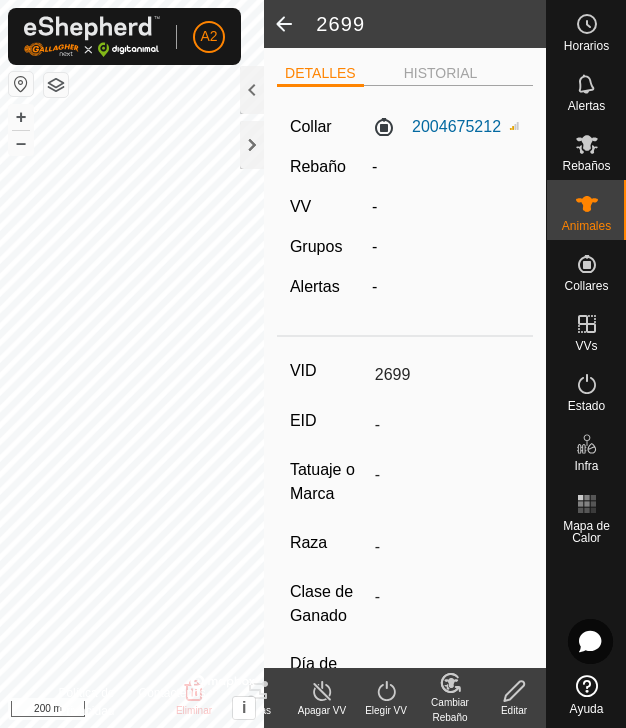 click 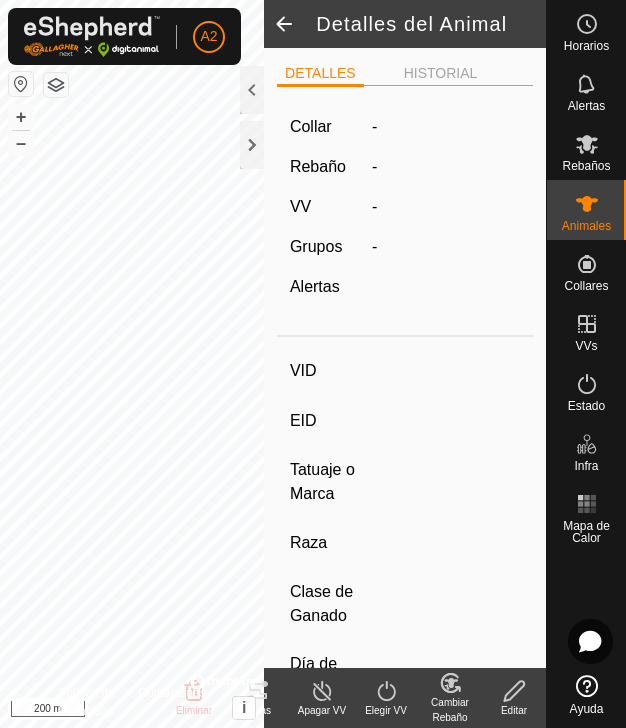 type on "2699" 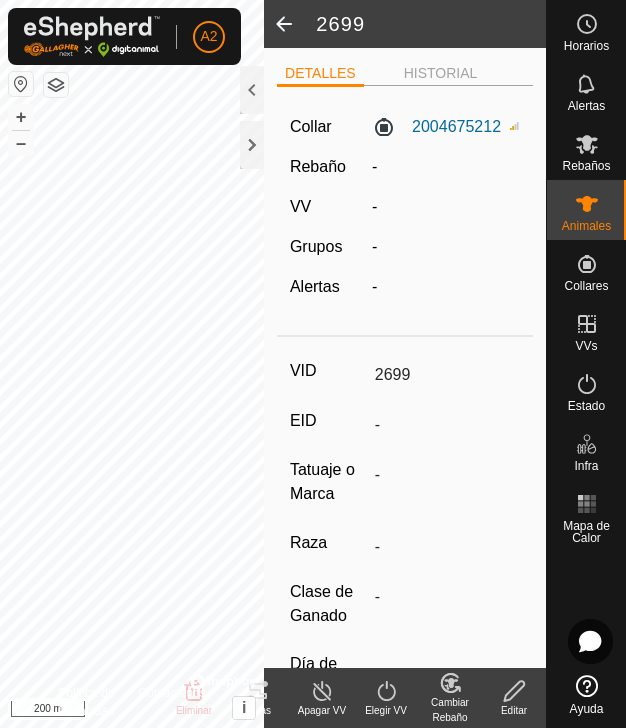 click 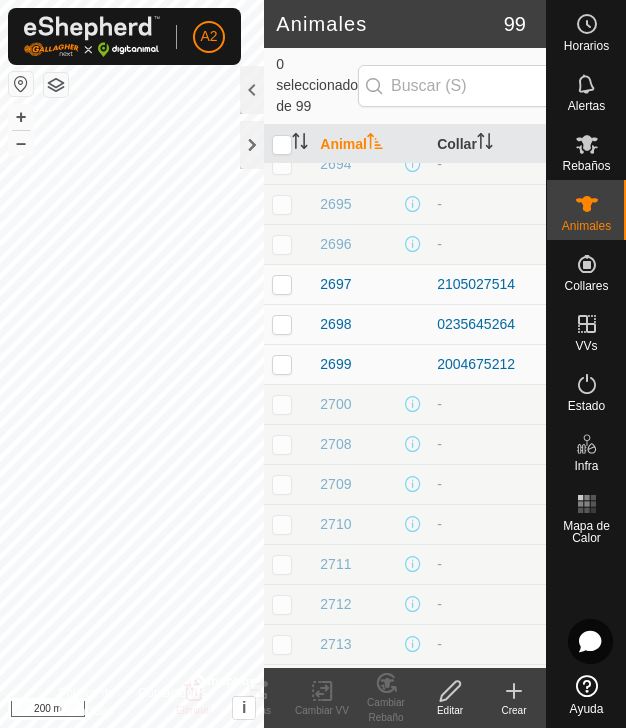 scroll, scrollTop: 457, scrollLeft: 0, axis: vertical 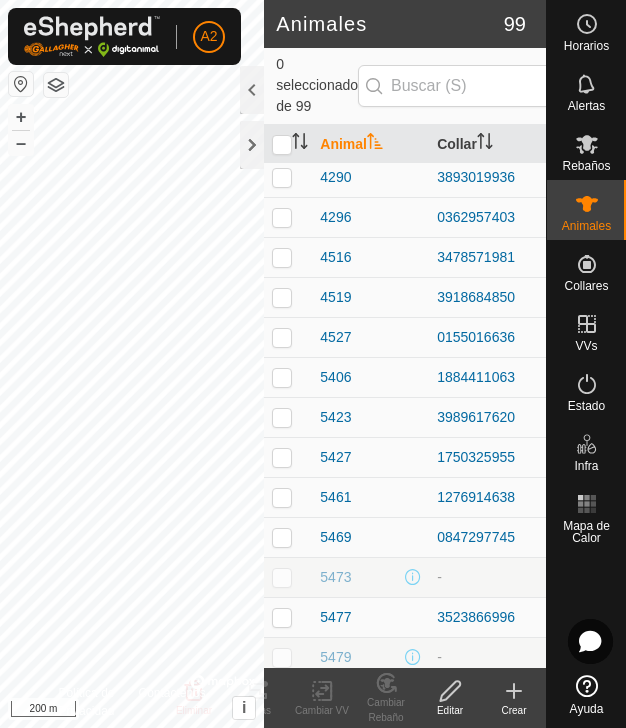 click on "4296" at bounding box center [370, 217] 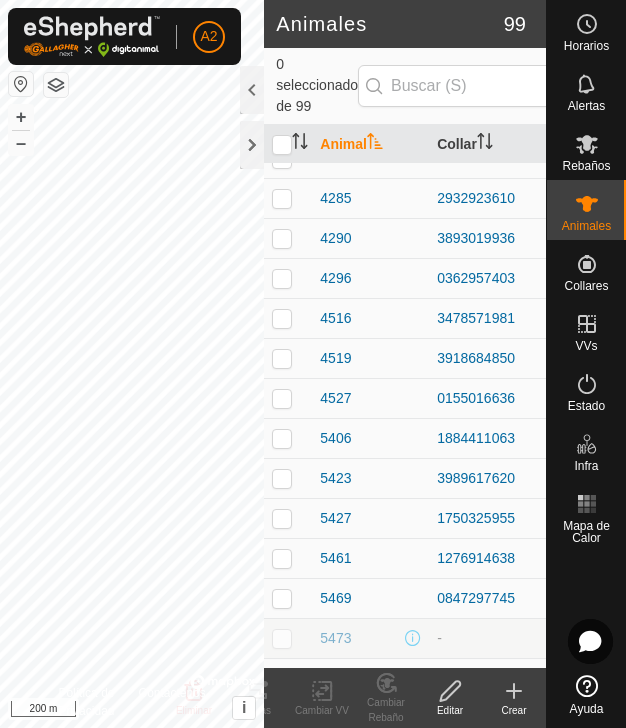 scroll, scrollTop: 1511, scrollLeft: 0, axis: vertical 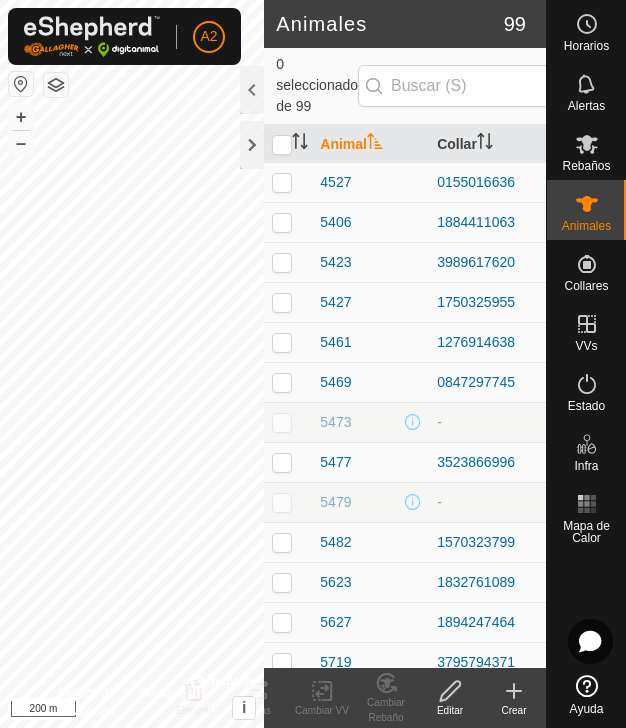 click on "5427" at bounding box center (370, 302) 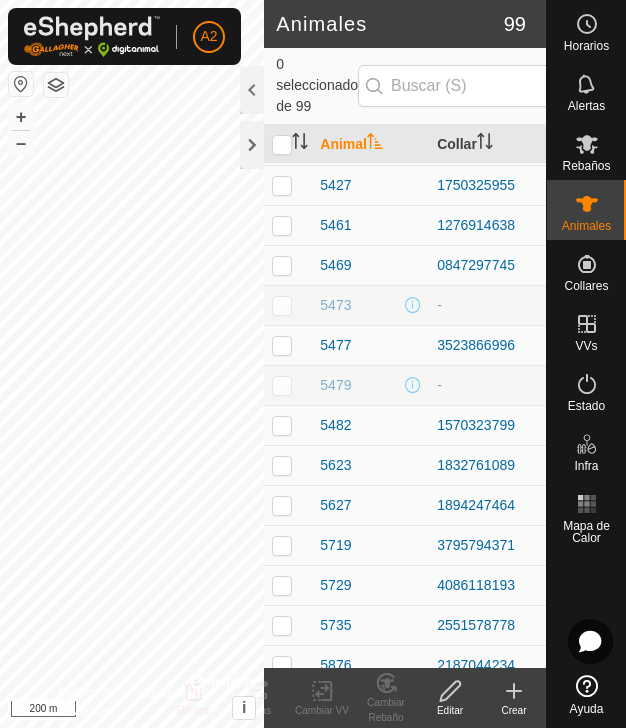 scroll, scrollTop: 1843, scrollLeft: 0, axis: vertical 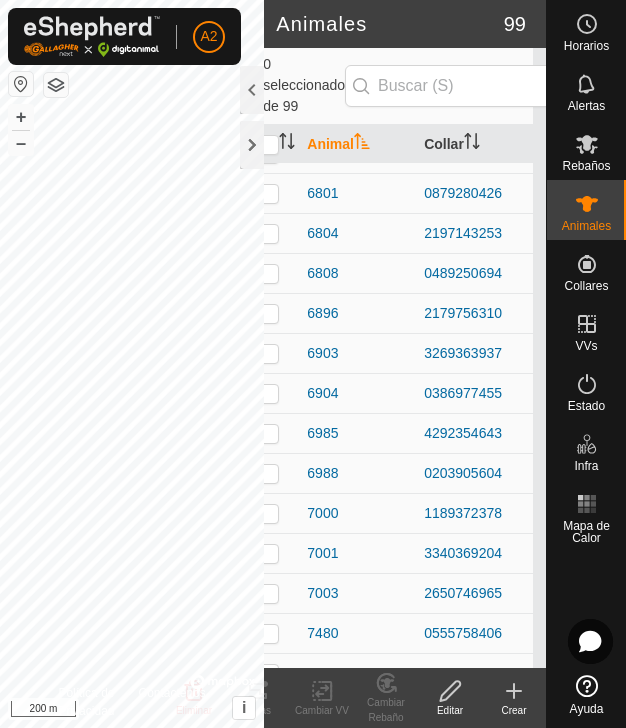 click at bounding box center [269, 273] 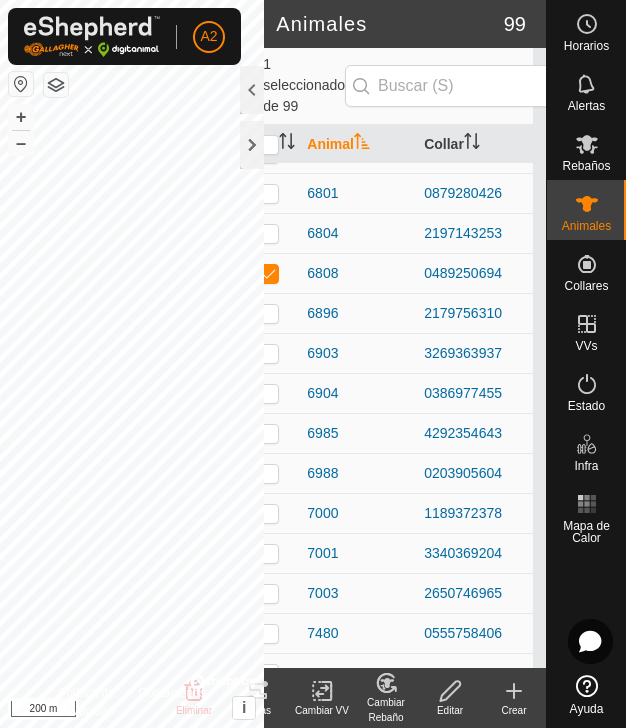 click at bounding box center (269, 273) 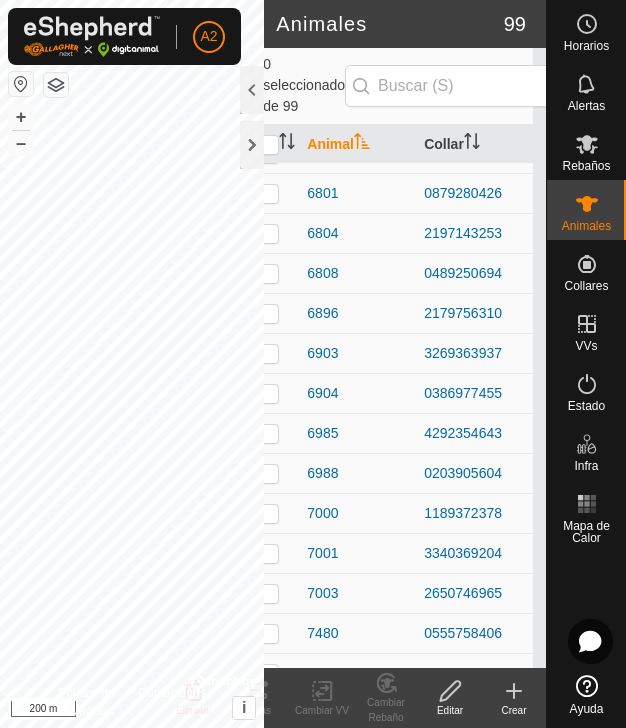 click at bounding box center (269, 273) 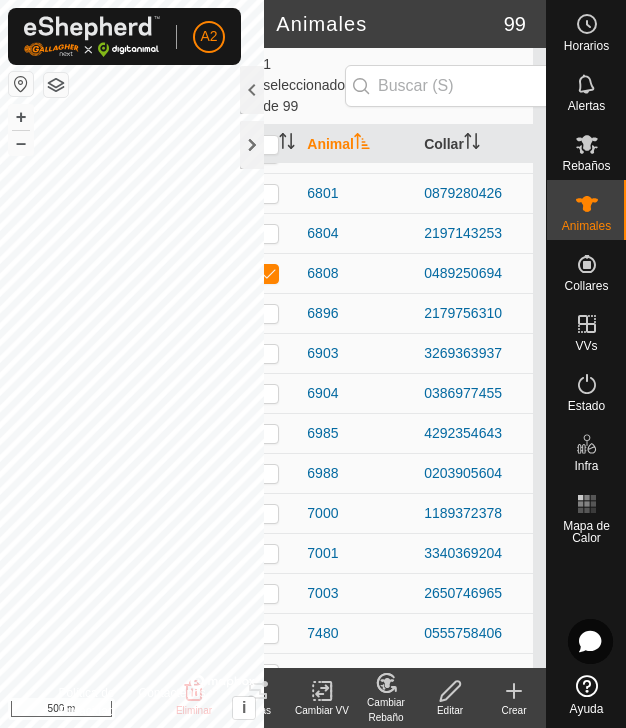 click at bounding box center (269, 273) 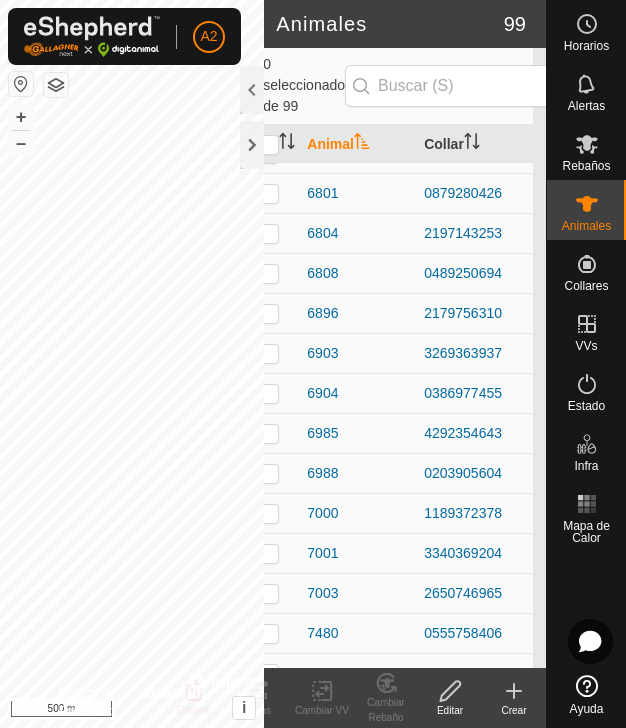 scroll, scrollTop: 0, scrollLeft: 12, axis: horizontal 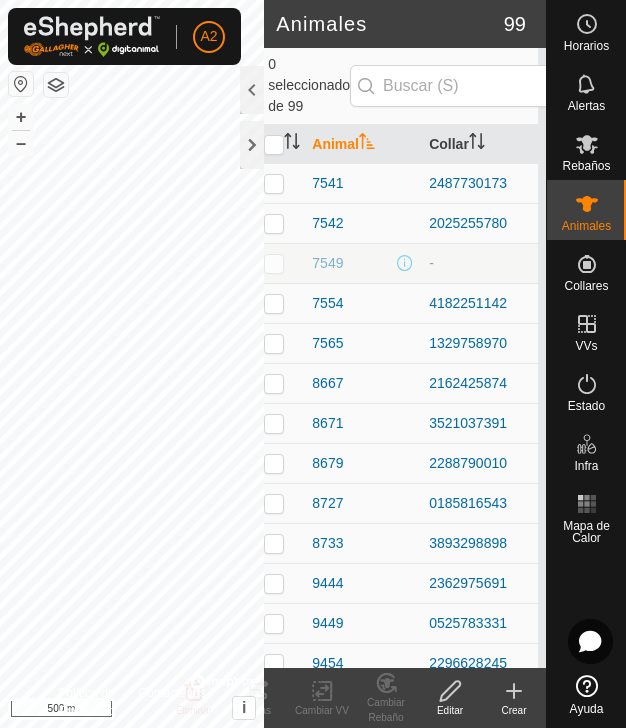 checkbox on "true" 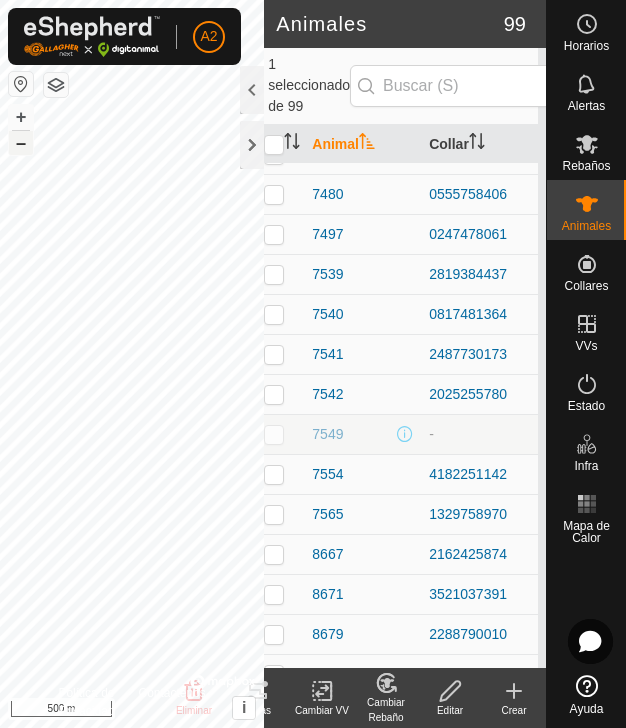scroll, scrollTop: 2836, scrollLeft: 0, axis: vertical 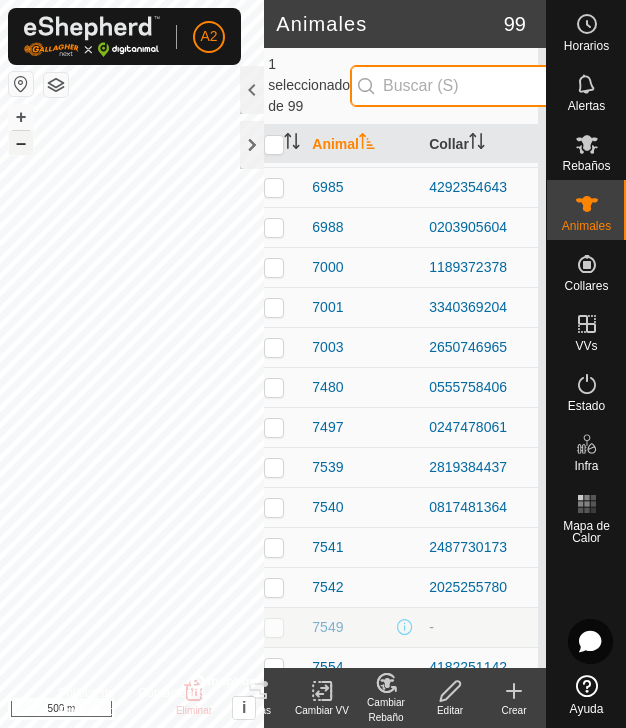 click at bounding box center [471, 86] 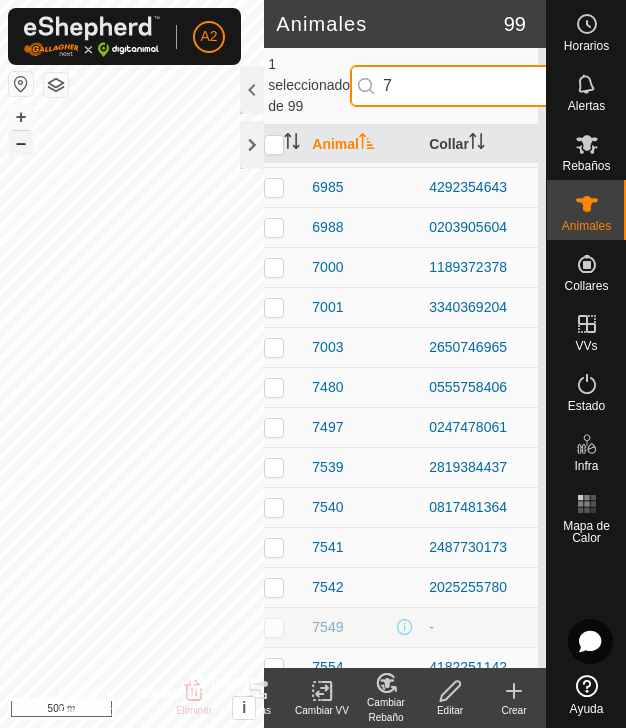 scroll, scrollTop: 0, scrollLeft: 0, axis: both 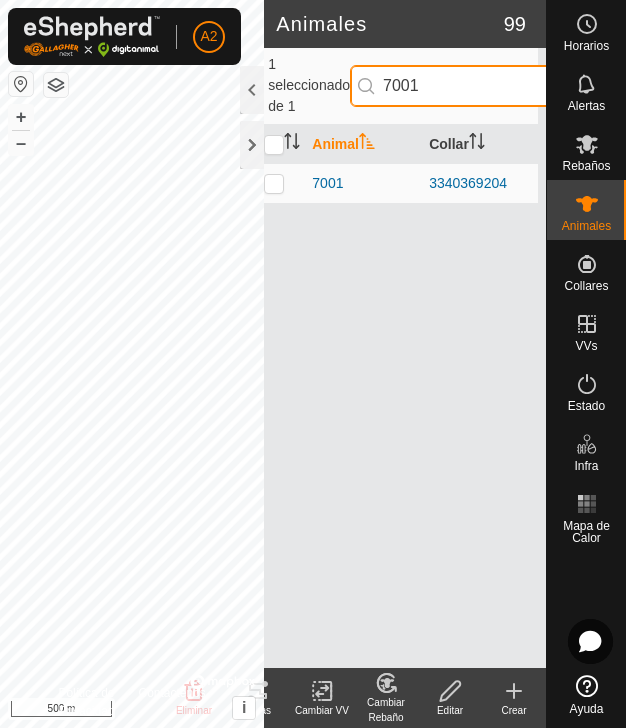 drag, startPoint x: 377, startPoint y: 80, endPoint x: 462, endPoint y: 87, distance: 85.28775 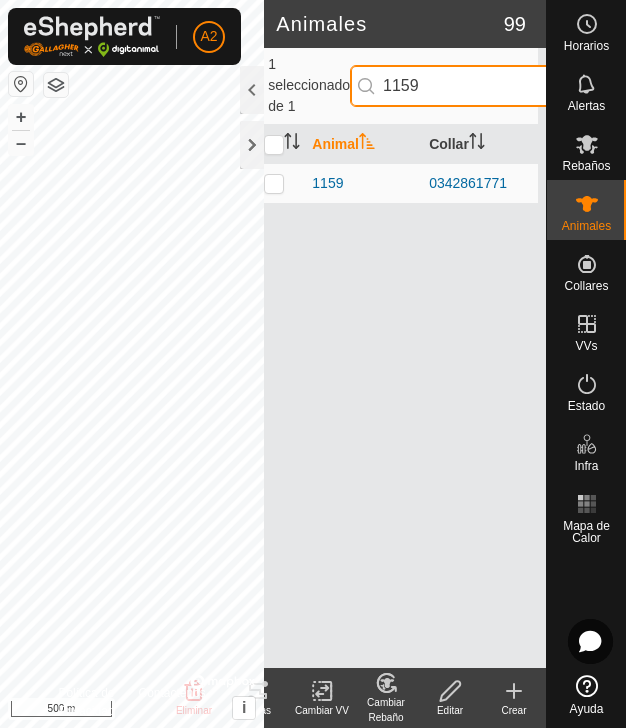 drag, startPoint x: 436, startPoint y: 83, endPoint x: 289, endPoint y: 80, distance: 147.03061 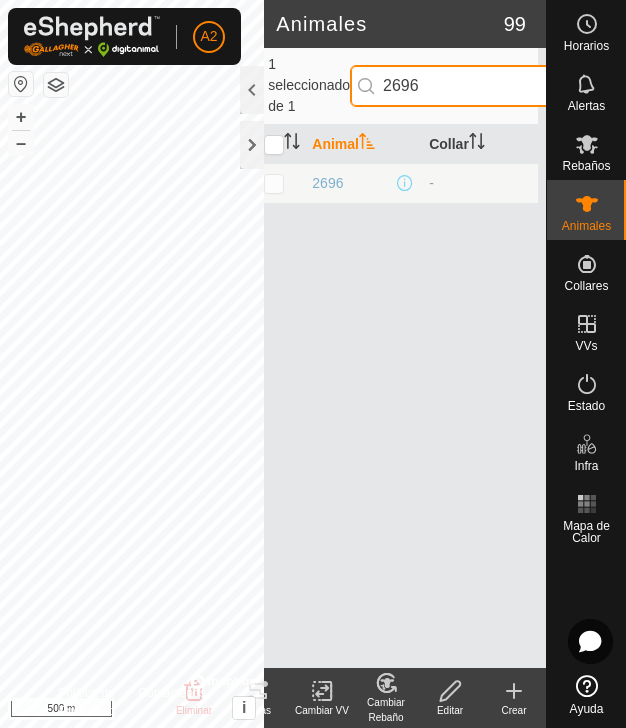 scroll, scrollTop: 0, scrollLeft: 0, axis: both 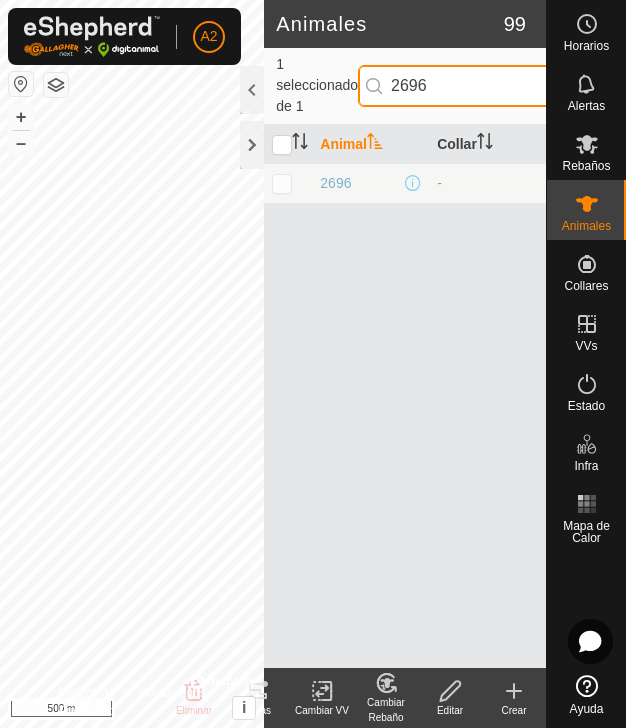 drag, startPoint x: 436, startPoint y: 81, endPoint x: 246, endPoint y: 80, distance: 190.00262 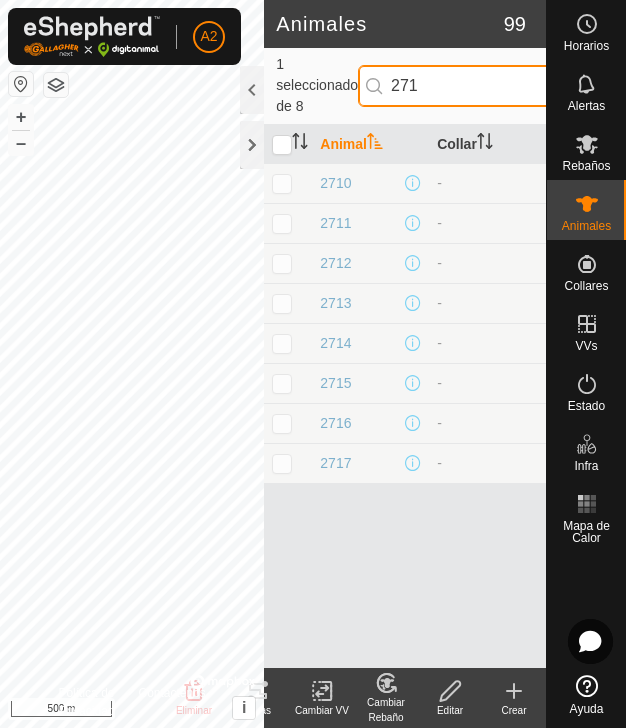 drag, startPoint x: 418, startPoint y: 86, endPoint x: 373, endPoint y: 84, distance: 45.044422 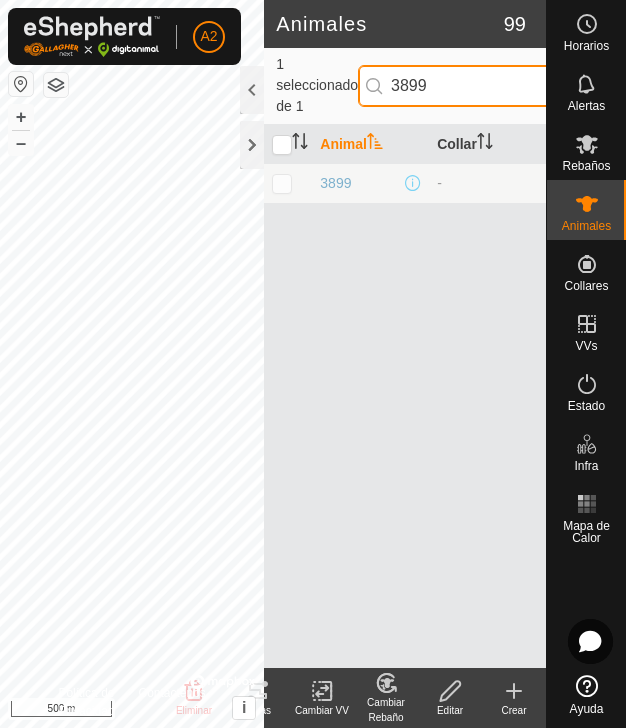 drag, startPoint x: 436, startPoint y: 89, endPoint x: 344, endPoint y: 74, distance: 93.214806 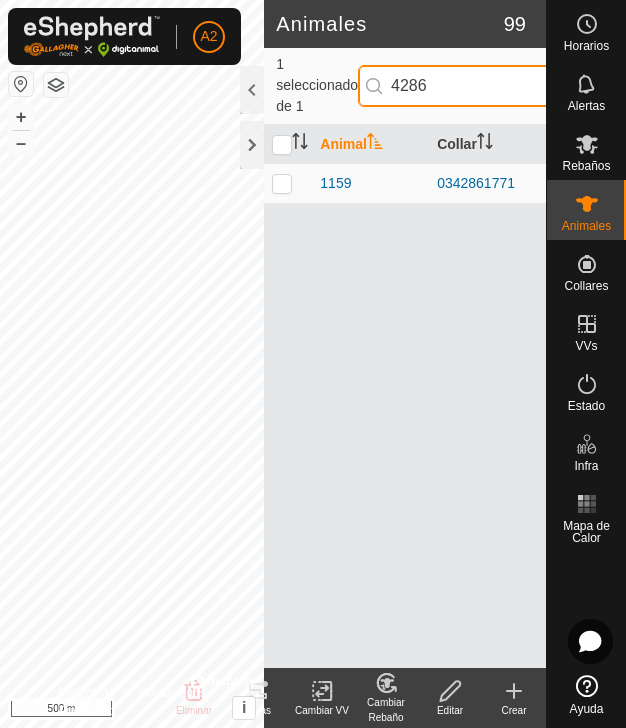 drag, startPoint x: 456, startPoint y: 83, endPoint x: 370, endPoint y: 83, distance: 86 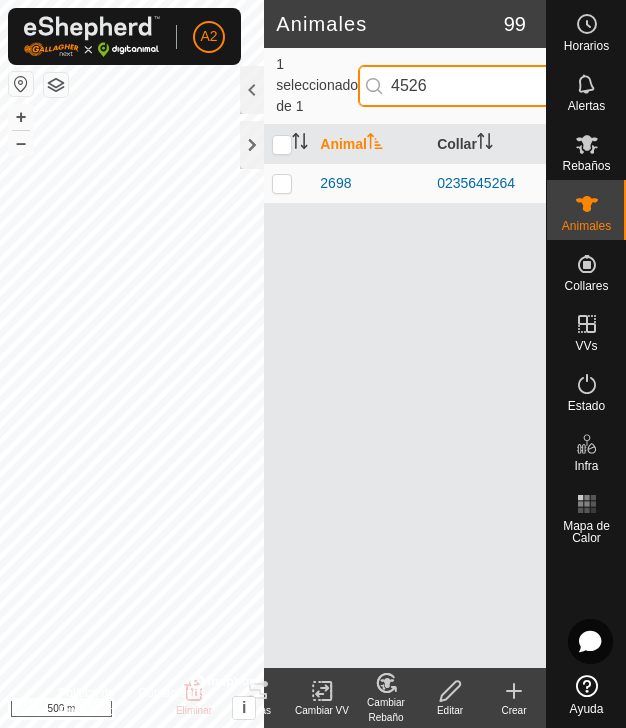 drag, startPoint x: 448, startPoint y: 81, endPoint x: 333, endPoint y: 83, distance: 115.01739 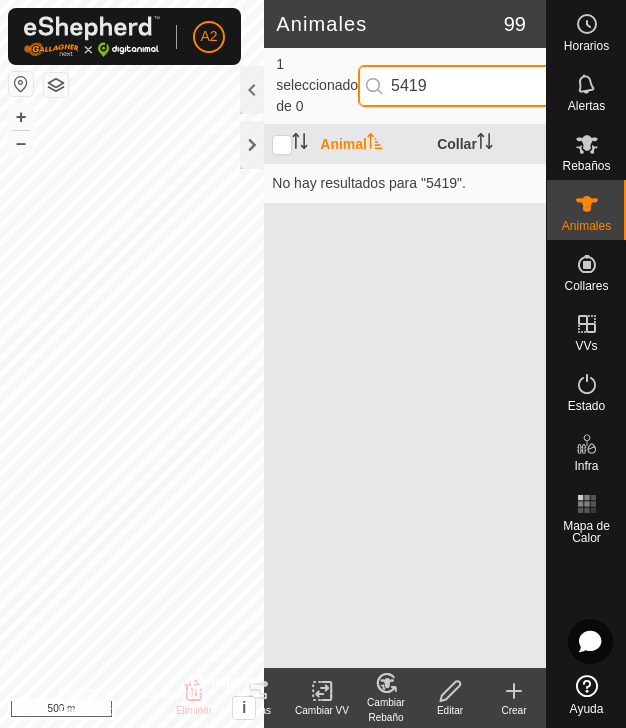 type on "5419" 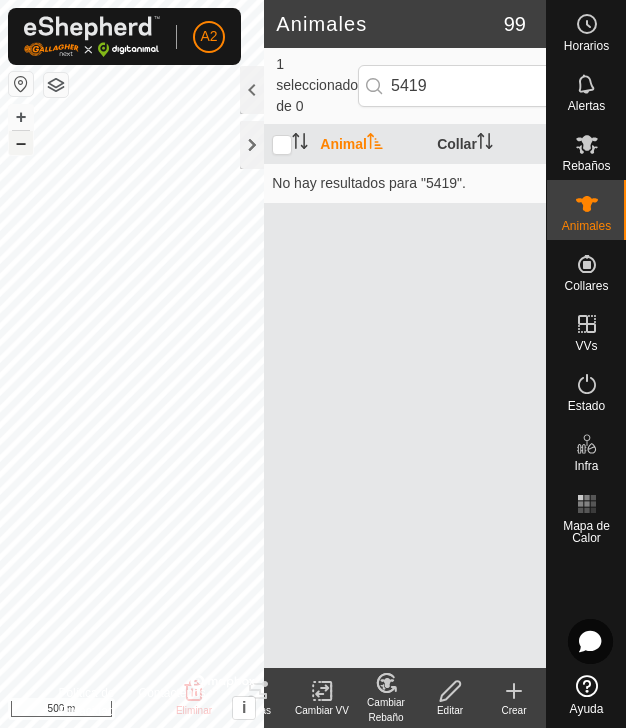 click 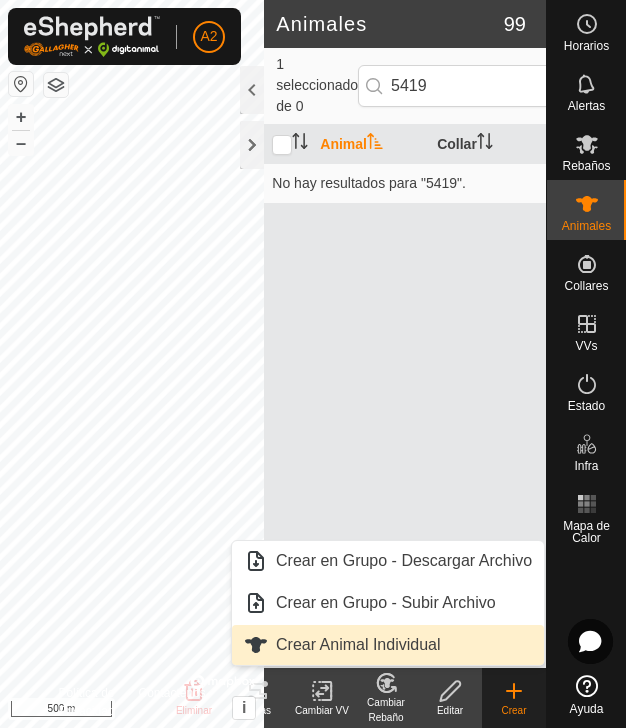 click on "Crear Animal Individual" at bounding box center [388, 645] 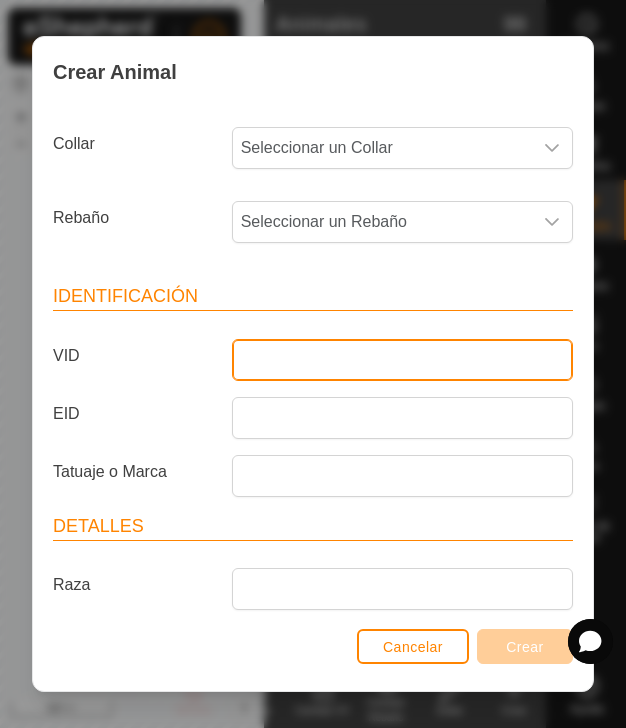 click on "VID" at bounding box center (402, 360) 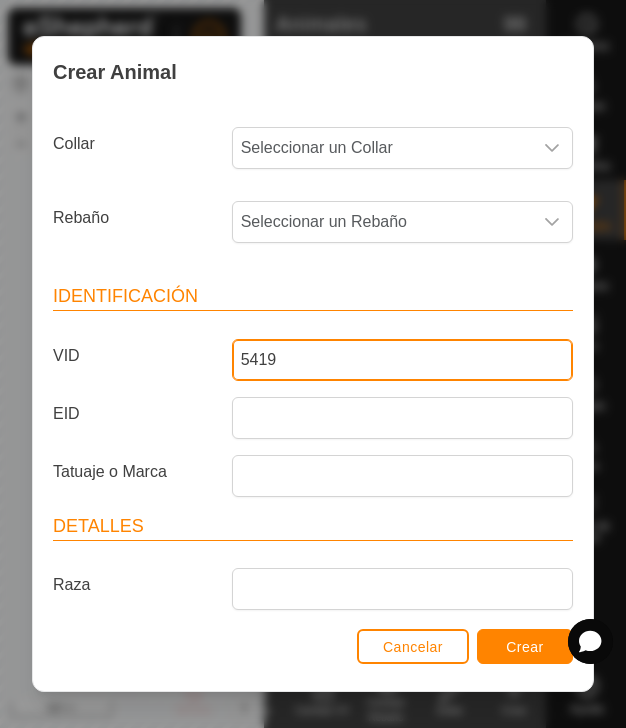 type on "5419" 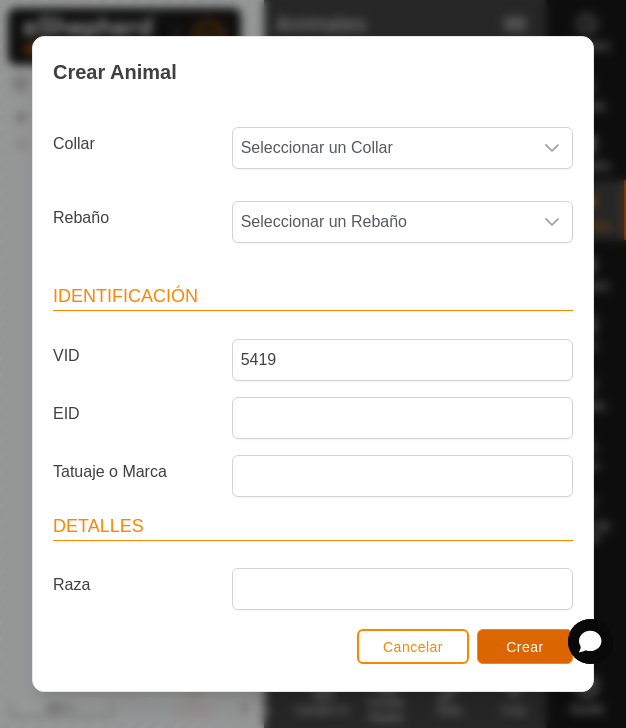 click on "Crear" at bounding box center (525, 647) 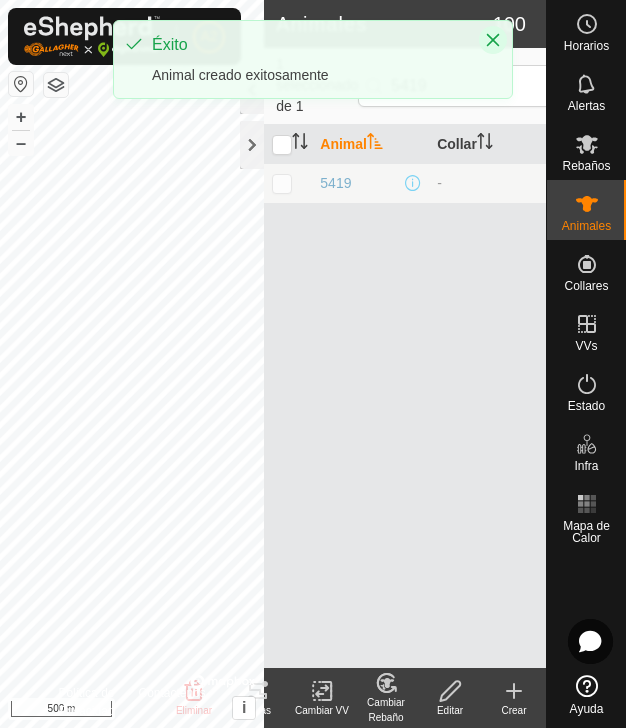 click 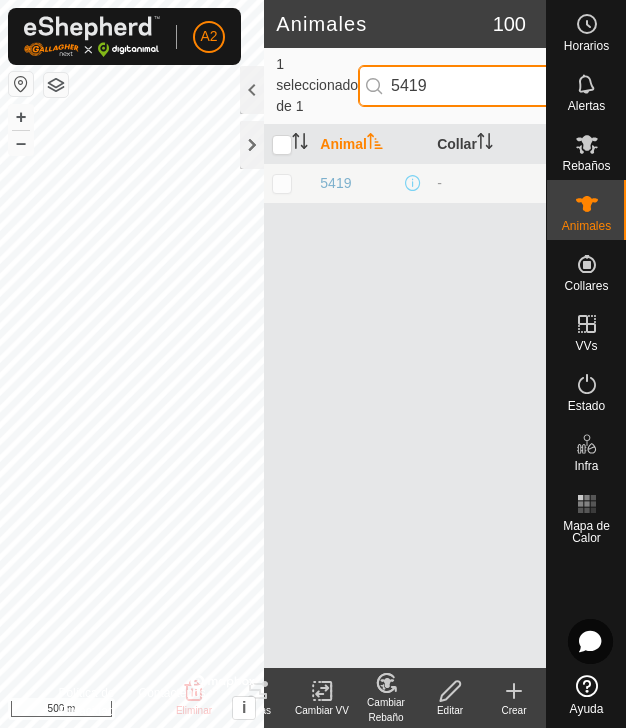 drag, startPoint x: 438, startPoint y: 87, endPoint x: 410, endPoint y: 84, distance: 28.160255 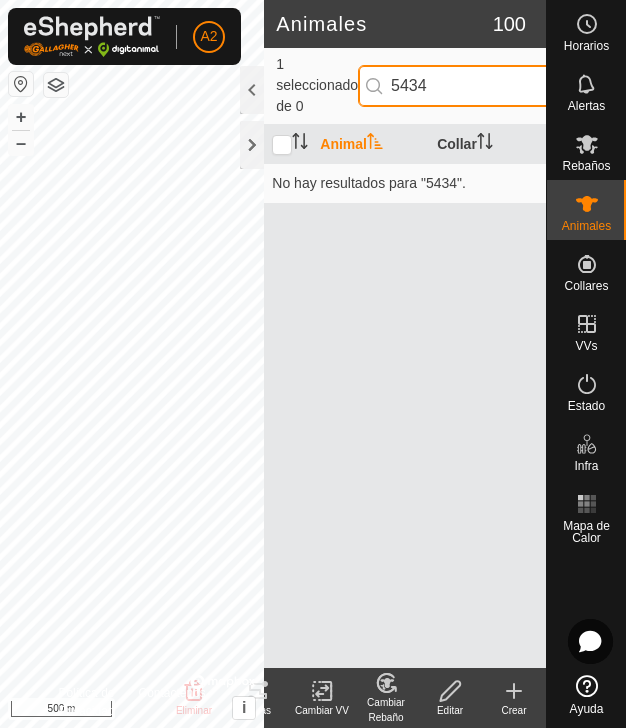 type on "5434" 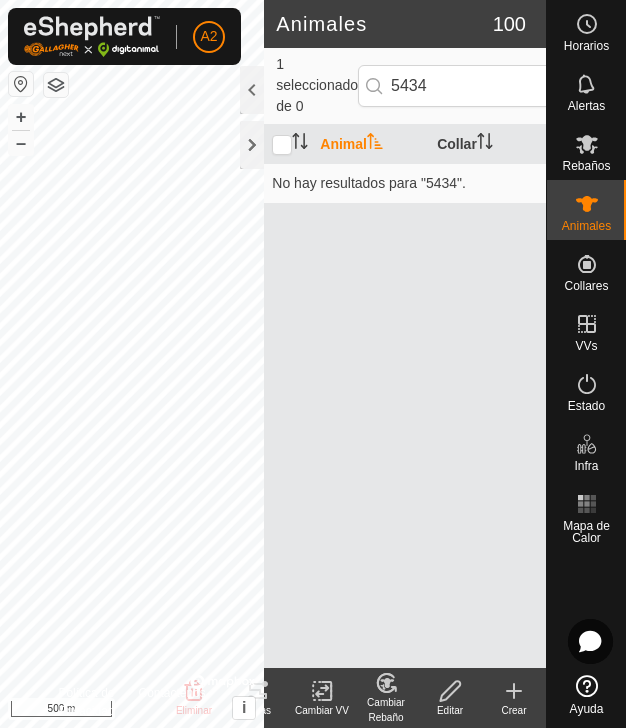 click 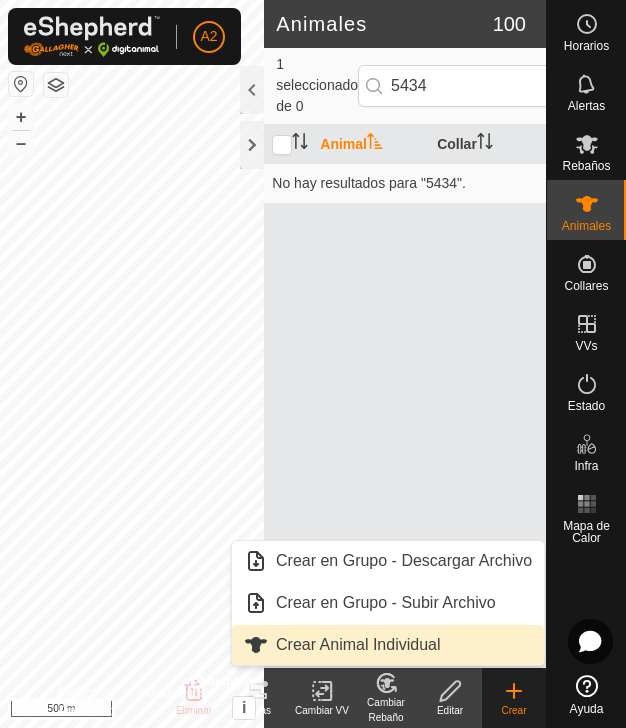 click on "Crear Animal Individual" at bounding box center (388, 645) 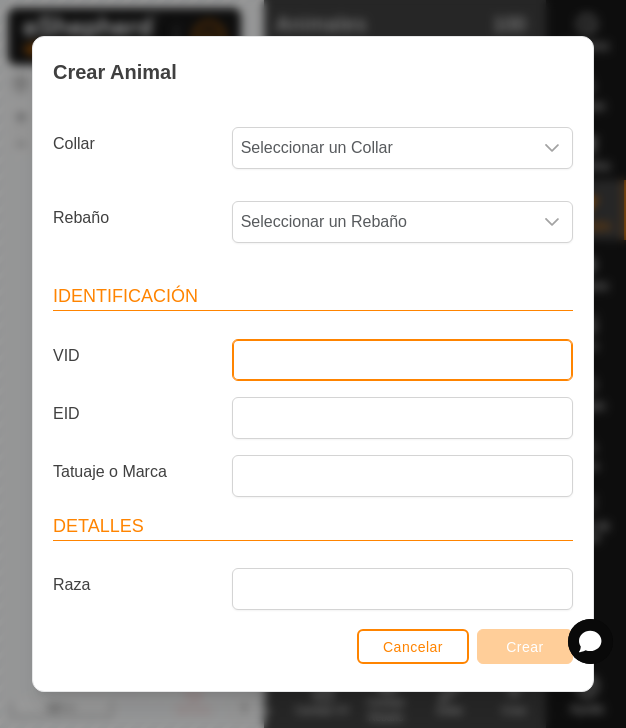 click on "VID" at bounding box center [402, 360] 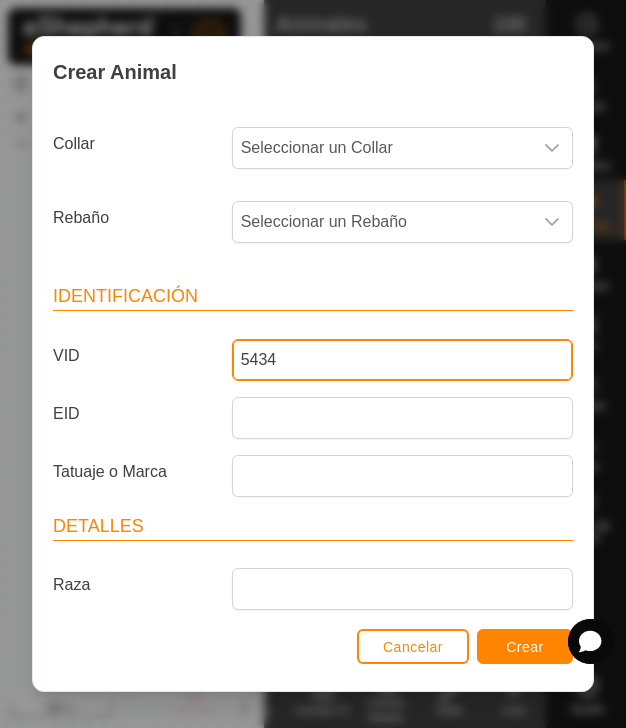 type on "5434" 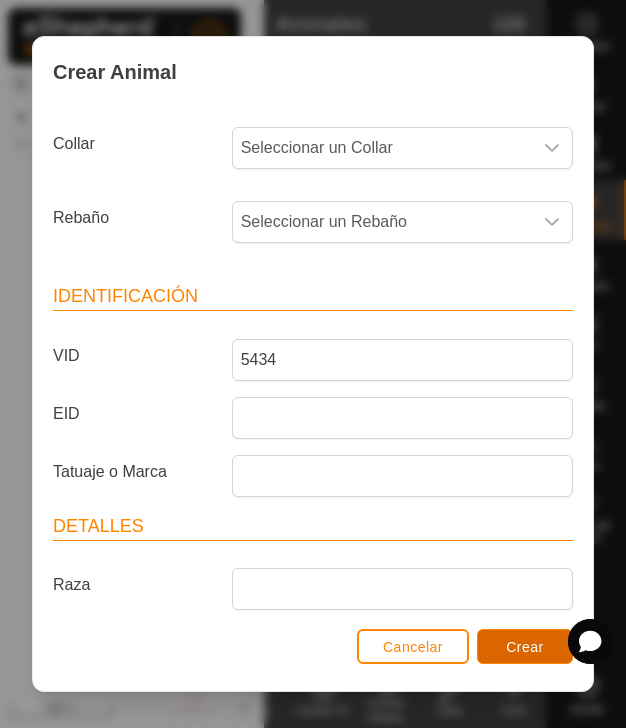 click on "Crear" at bounding box center [525, 646] 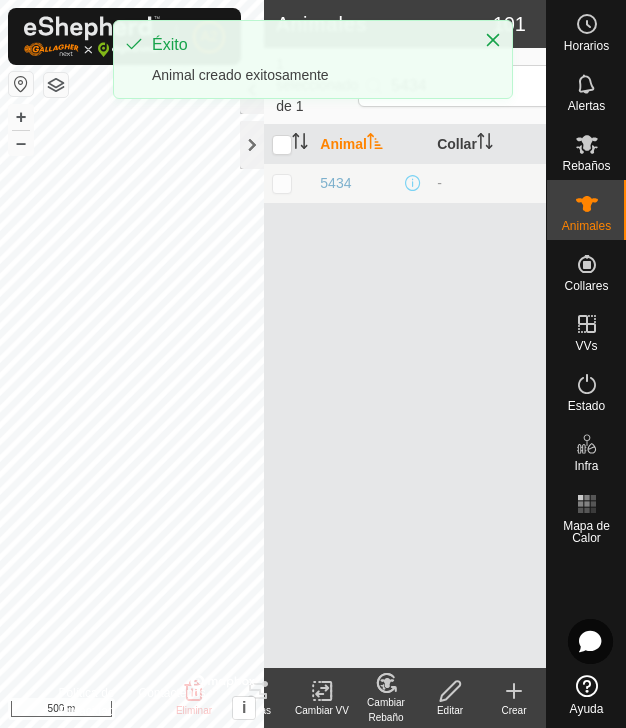 click on "Animal   Collar   5434   -" at bounding box center (405, 396) 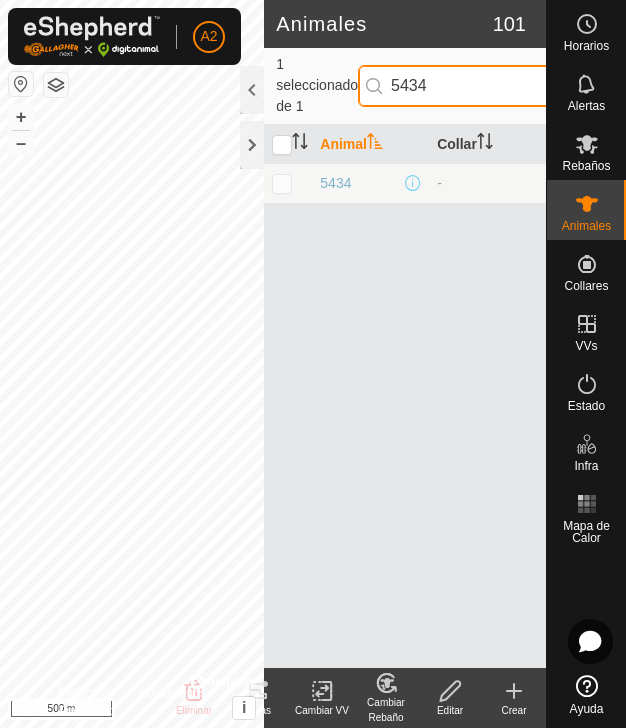 click on "5434" at bounding box center (479, 86) 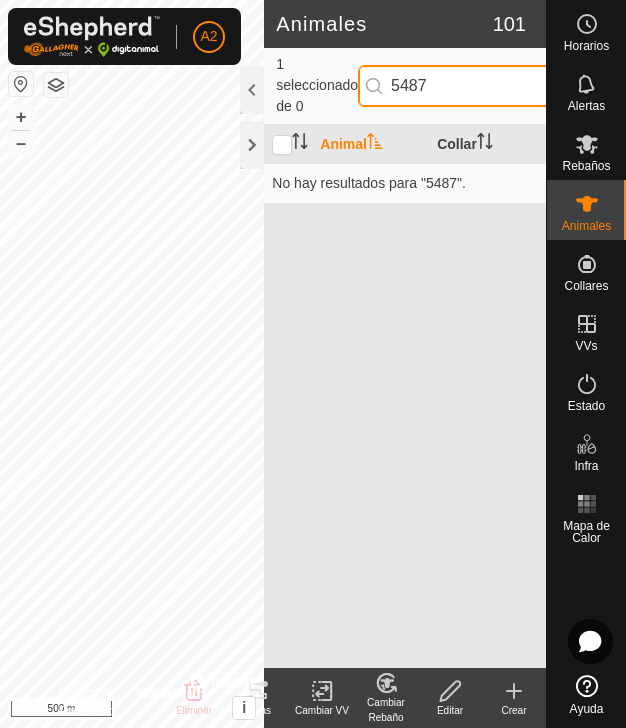 type on "5487" 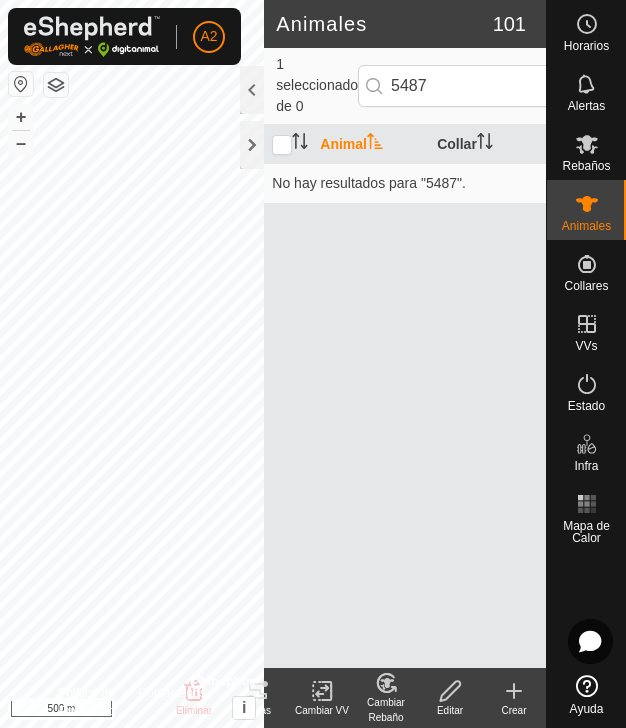 click 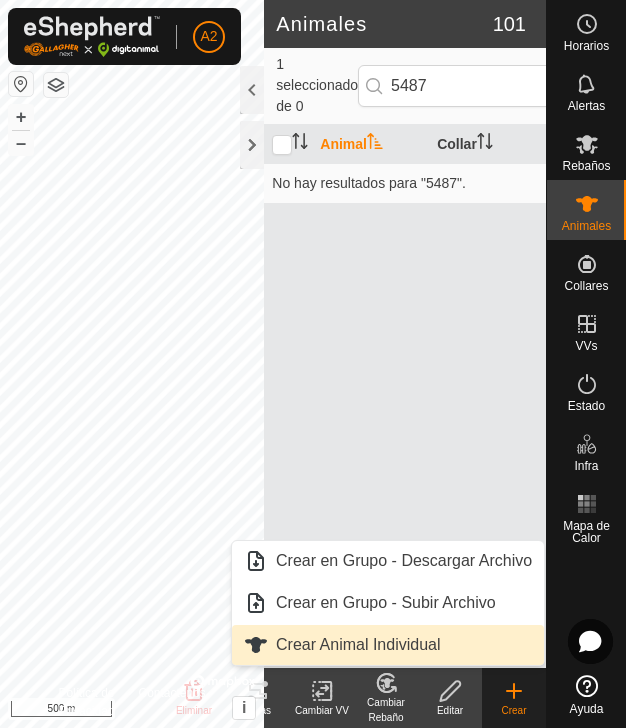 click on "Crear Animal Individual" at bounding box center [388, 645] 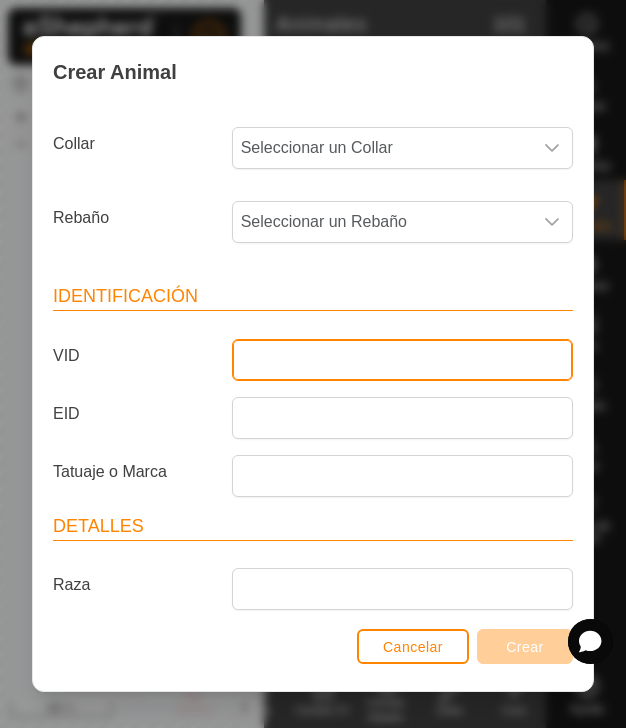 click on "VID" at bounding box center (402, 360) 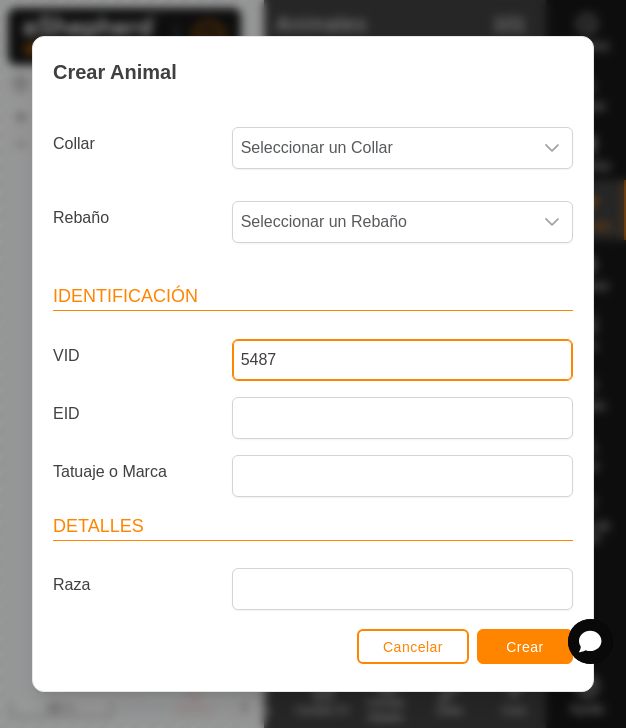 type on "5487" 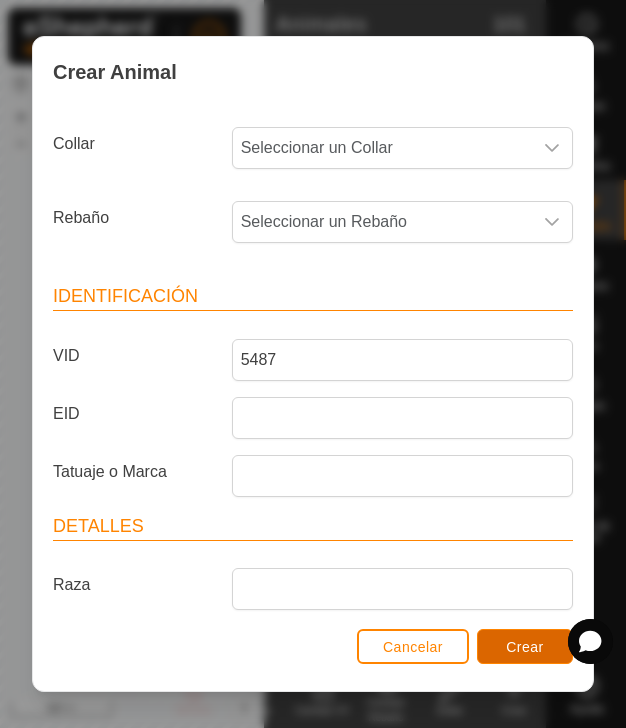 click on "Crear" at bounding box center [525, 647] 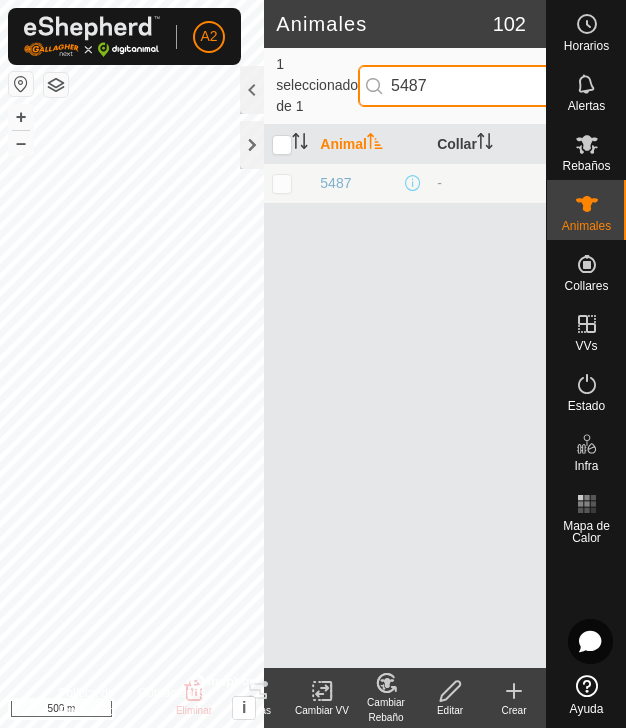 drag, startPoint x: 437, startPoint y: 87, endPoint x: 378, endPoint y: 85, distance: 59.03389 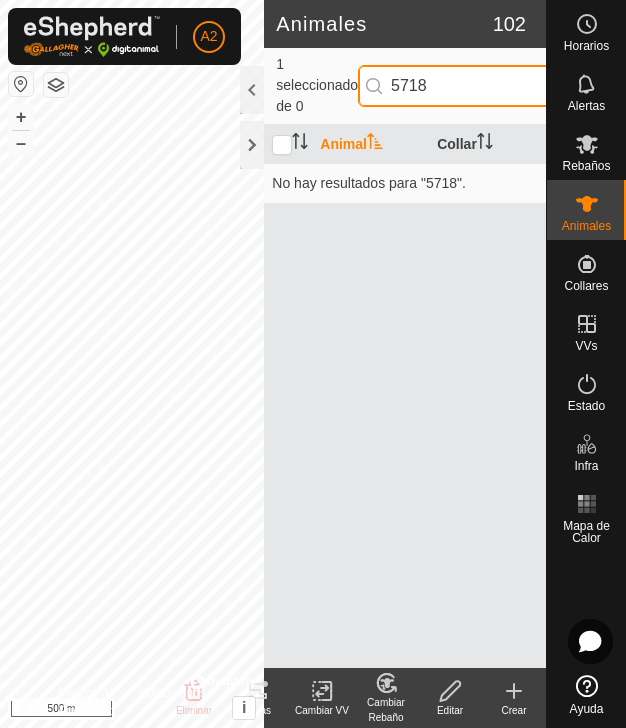 type on "5718" 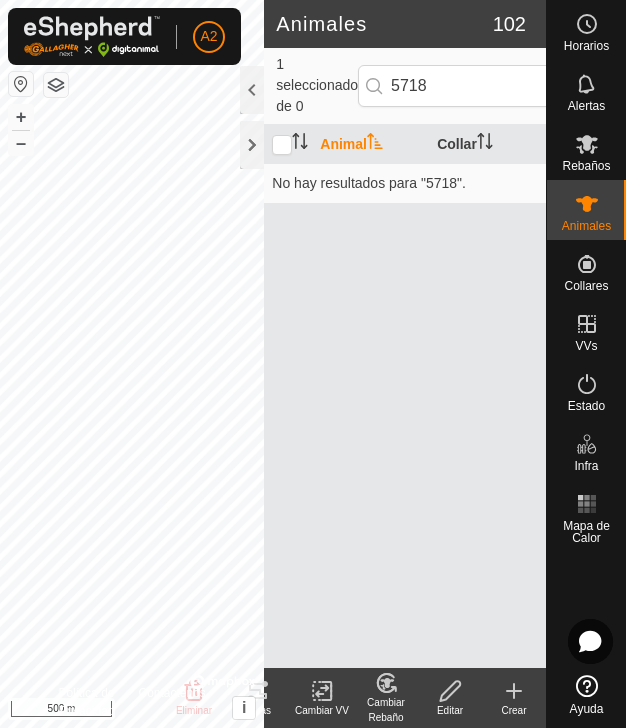 click 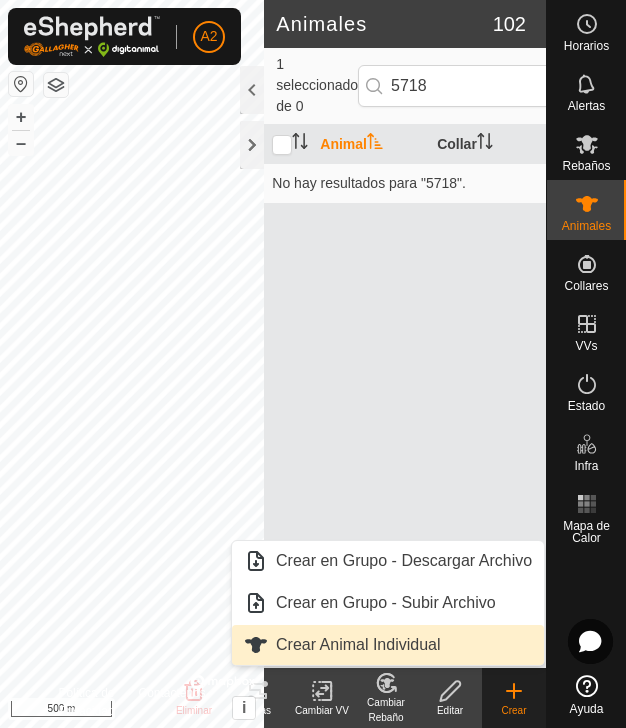 click on "Crear Animal Individual" at bounding box center (388, 645) 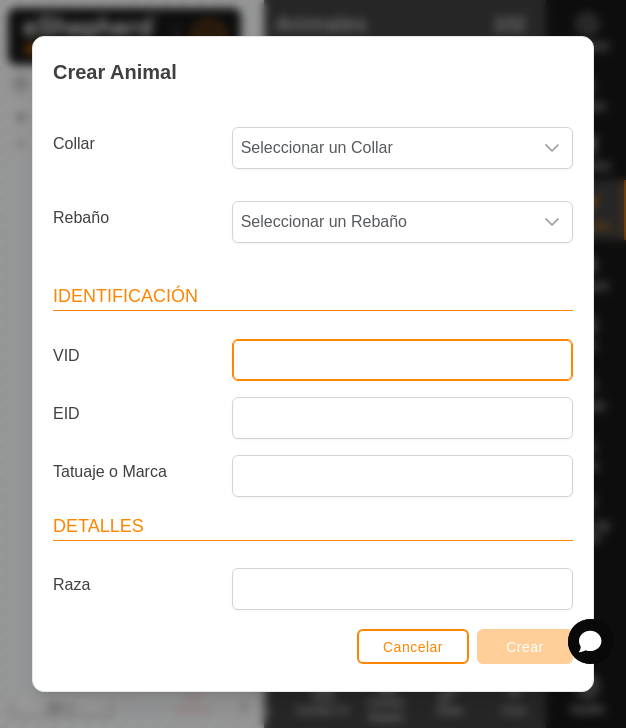 click on "VID" at bounding box center (402, 360) 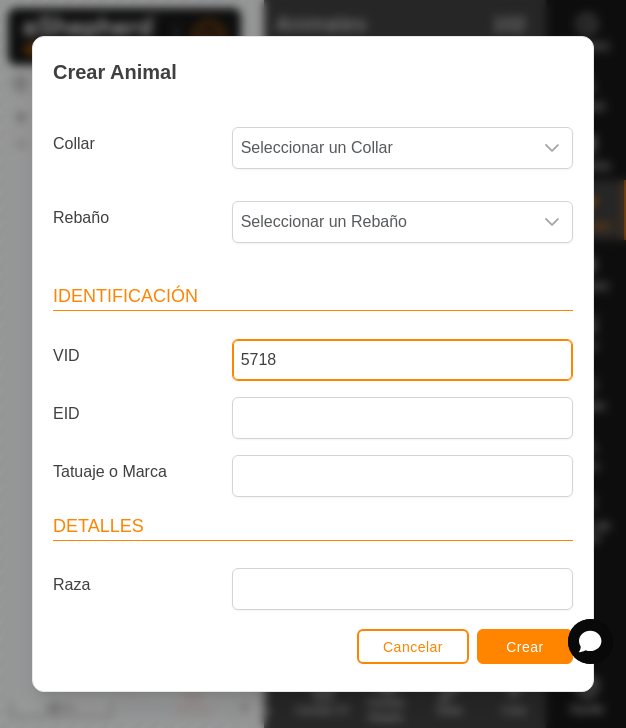 type on "5718" 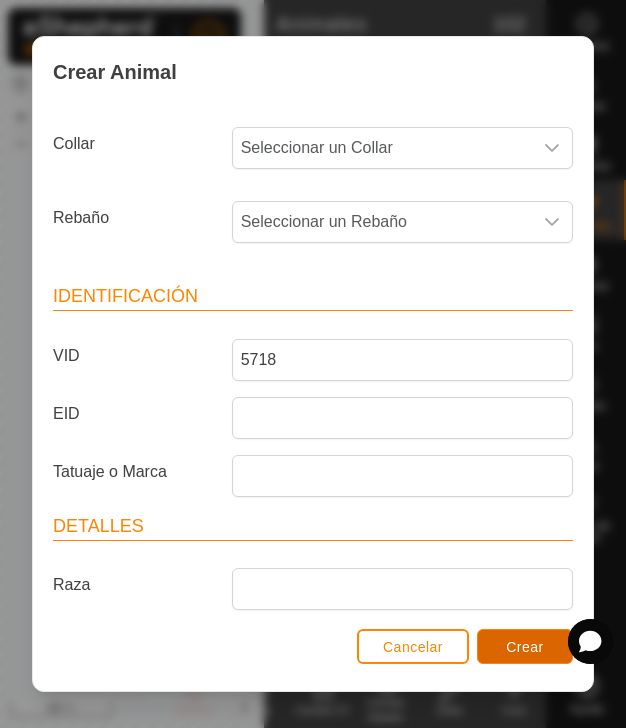 click on "Crear" at bounding box center (525, 647) 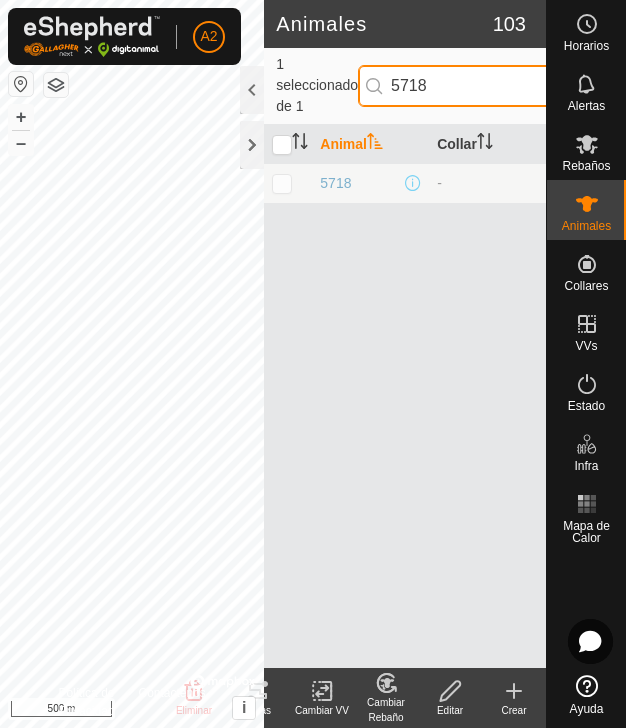 drag, startPoint x: 445, startPoint y: 83, endPoint x: 333, endPoint y: 82, distance: 112.00446 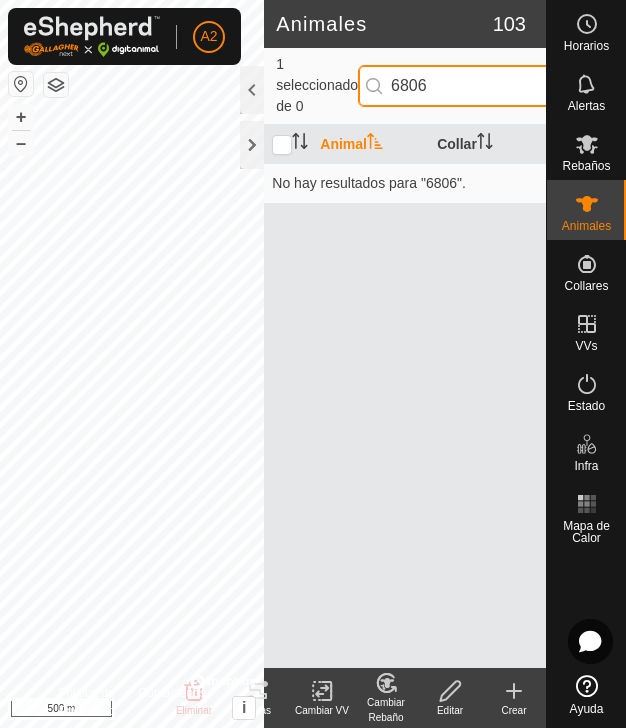type on "6806" 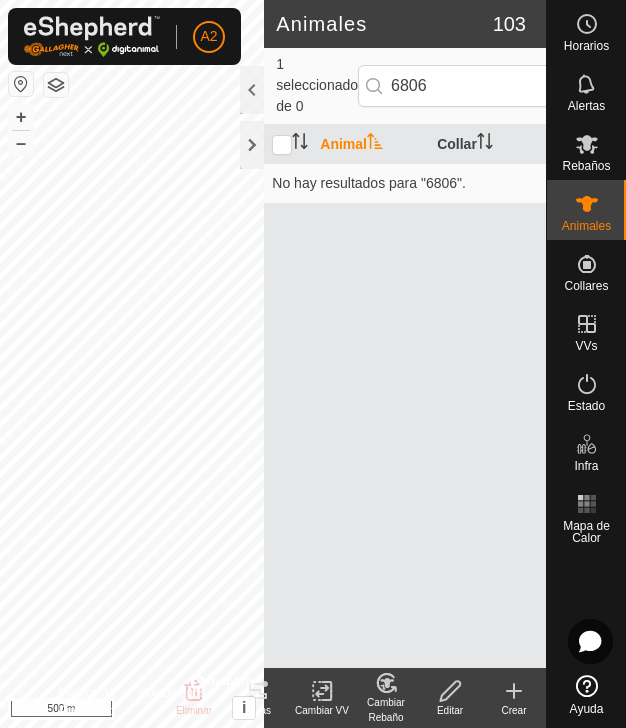 click 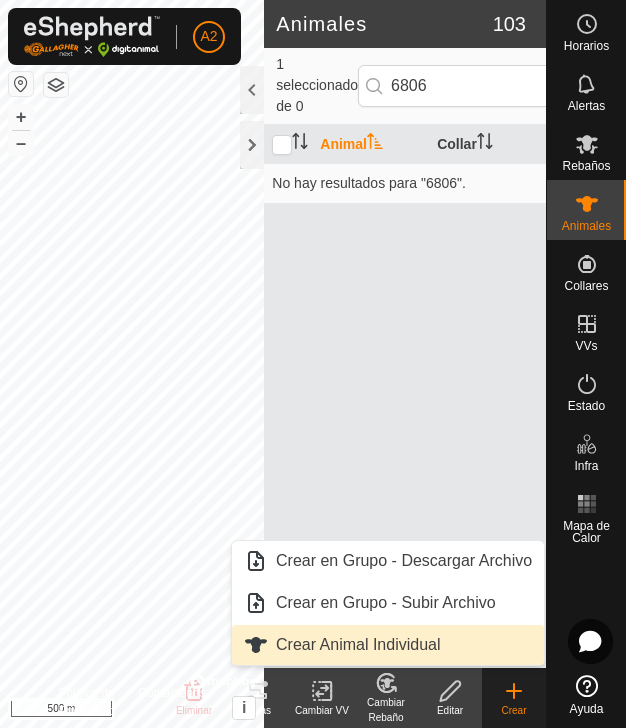 click on "Crear Animal Individual" at bounding box center [388, 645] 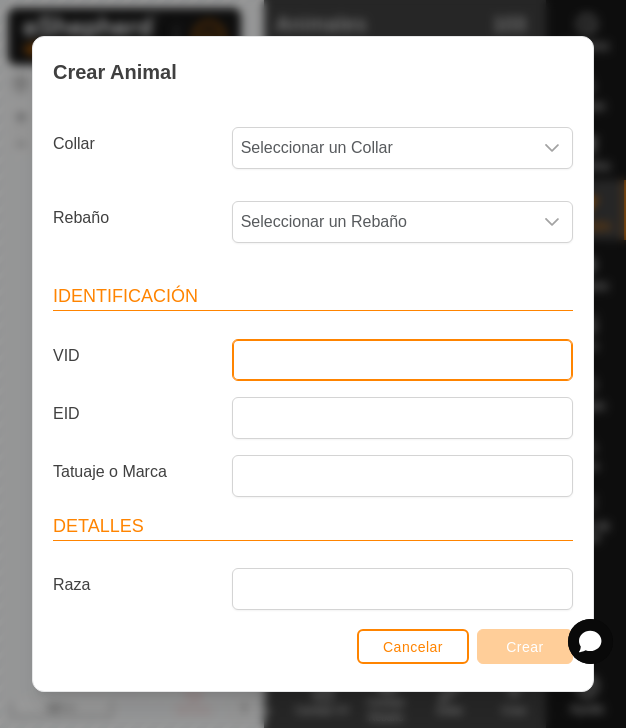 click on "VID" at bounding box center (402, 360) 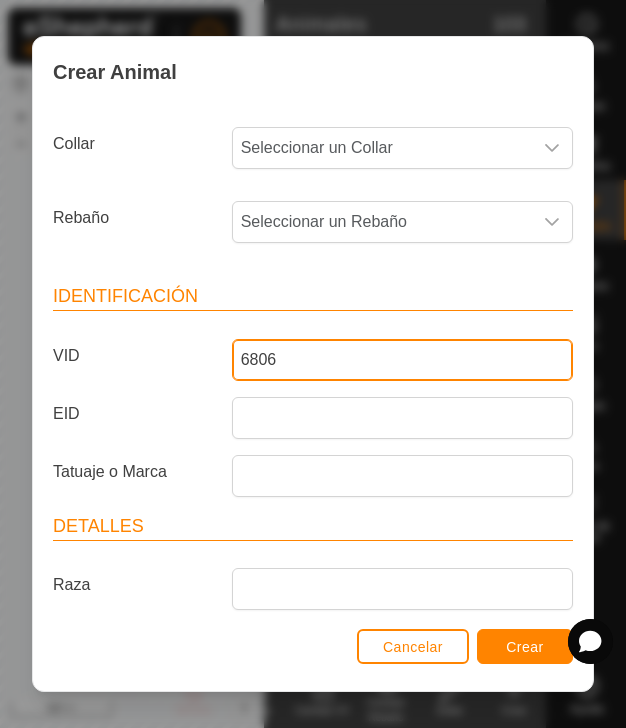 type on "6806" 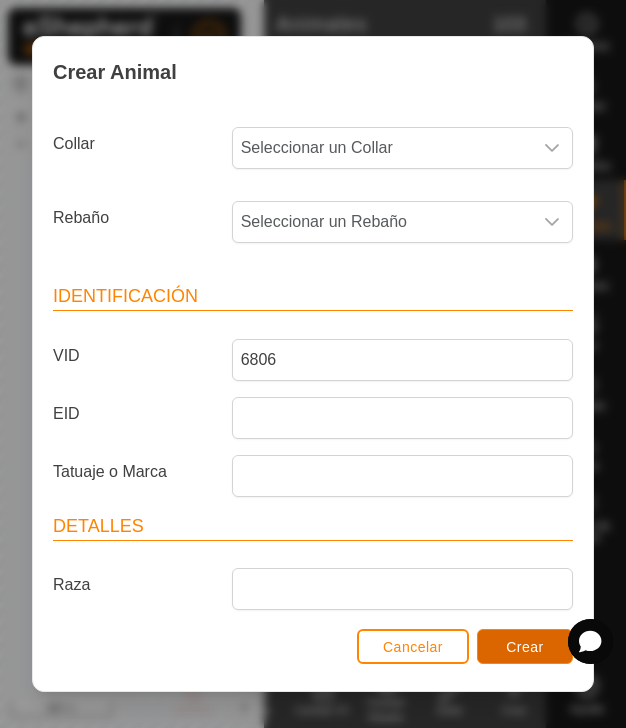 click on "Crear" at bounding box center [525, 647] 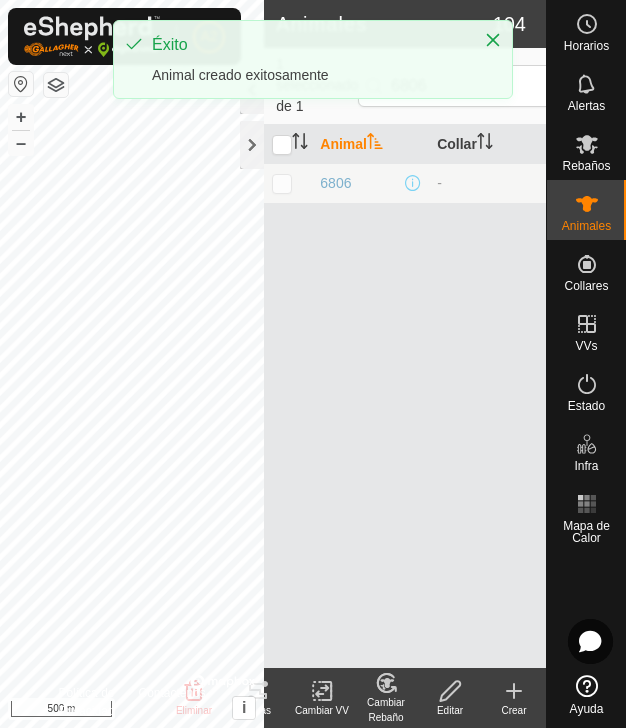 click on "1 seleccionado de 1  6806" at bounding box center (405, 85) 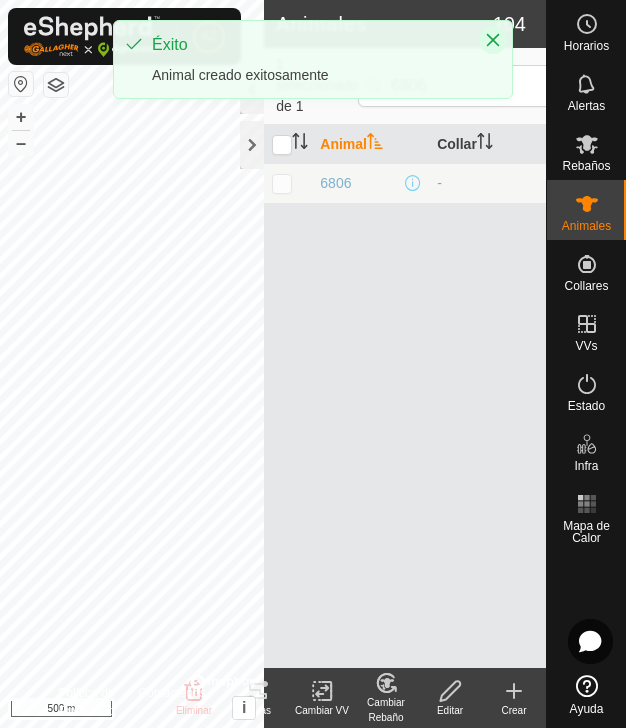 click 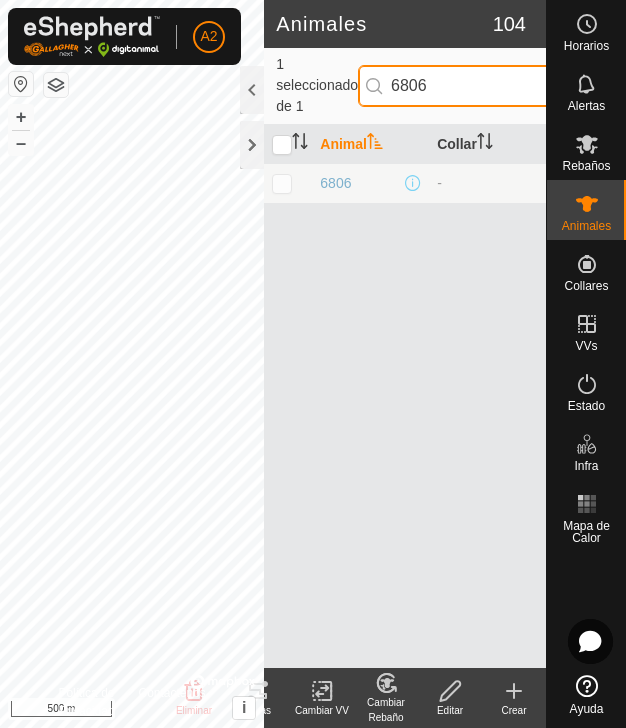 drag, startPoint x: 450, startPoint y: 81, endPoint x: 325, endPoint y: 81, distance: 125 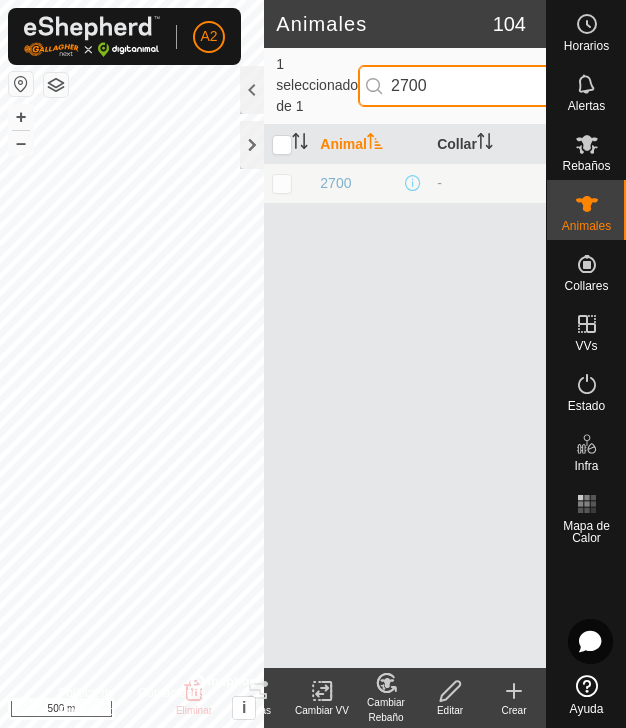 drag, startPoint x: 442, startPoint y: 86, endPoint x: 342, endPoint y: 84, distance: 100.02 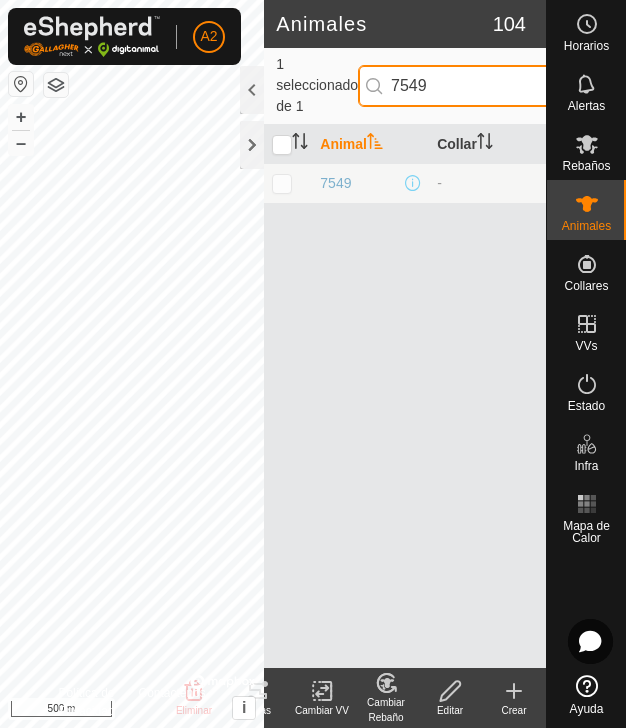 click on "7549" at bounding box center [479, 86] 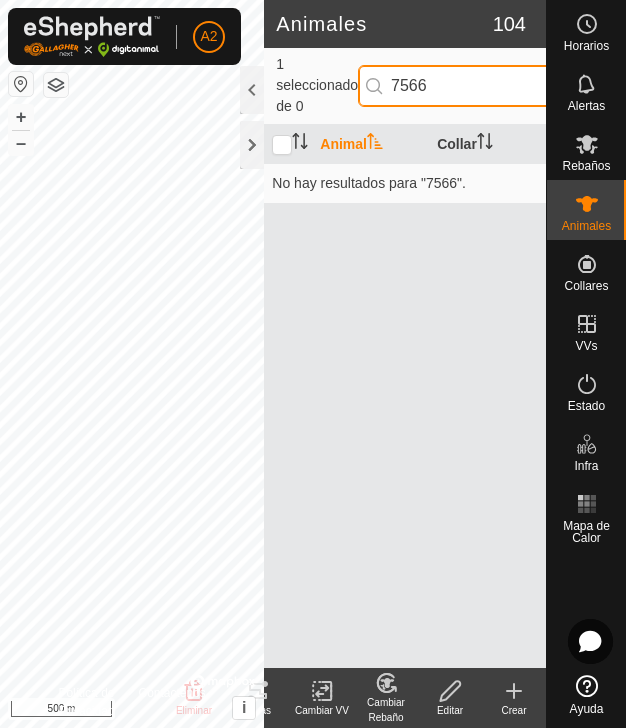 type on "7566" 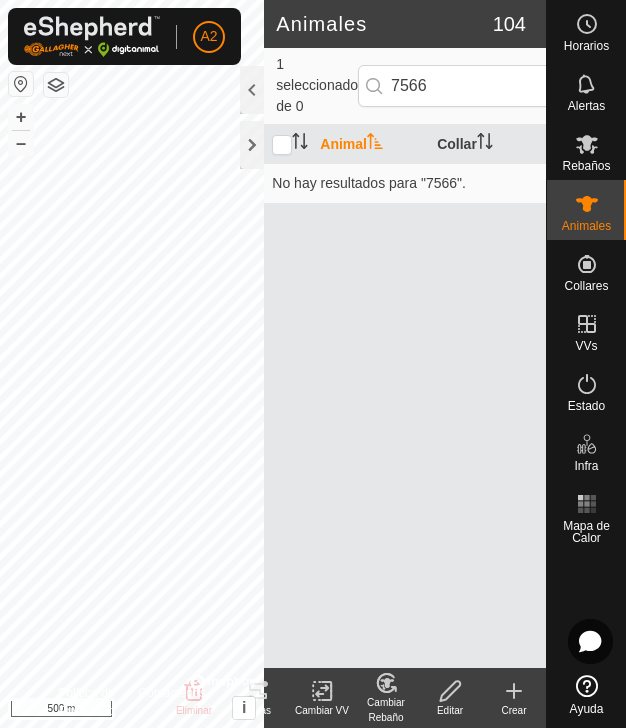 click 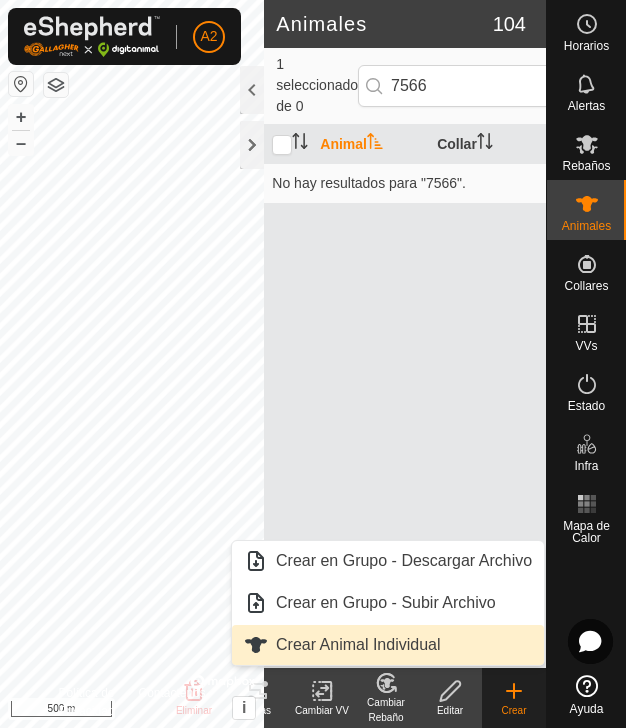 click on "Crear Animal Individual" at bounding box center (388, 645) 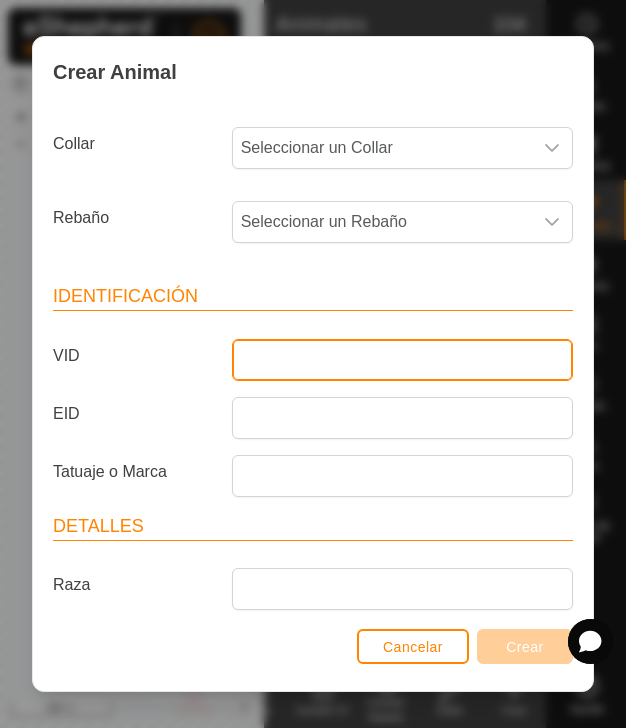 click on "VID" at bounding box center [402, 360] 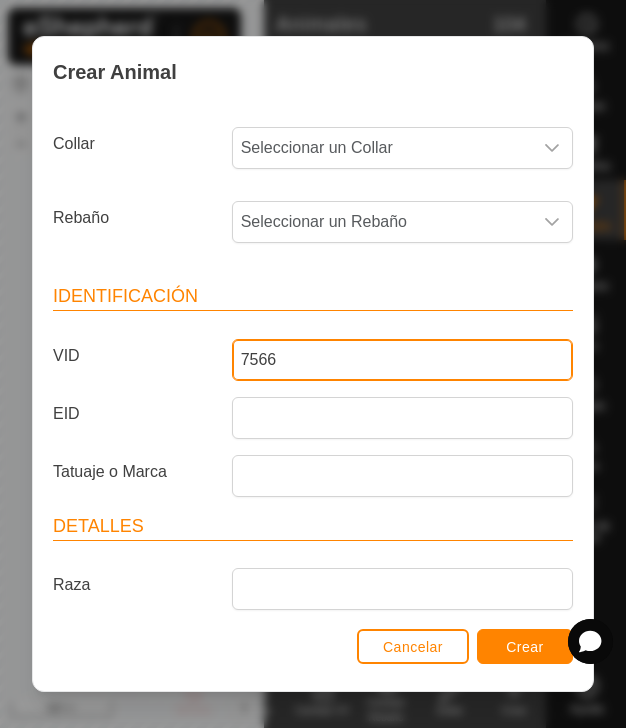 type on "7566" 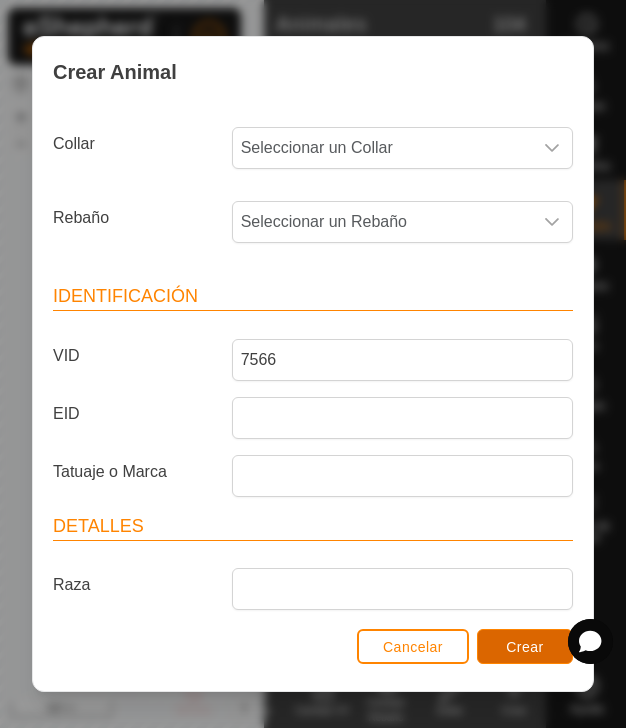 click on "Crear" at bounding box center [525, 646] 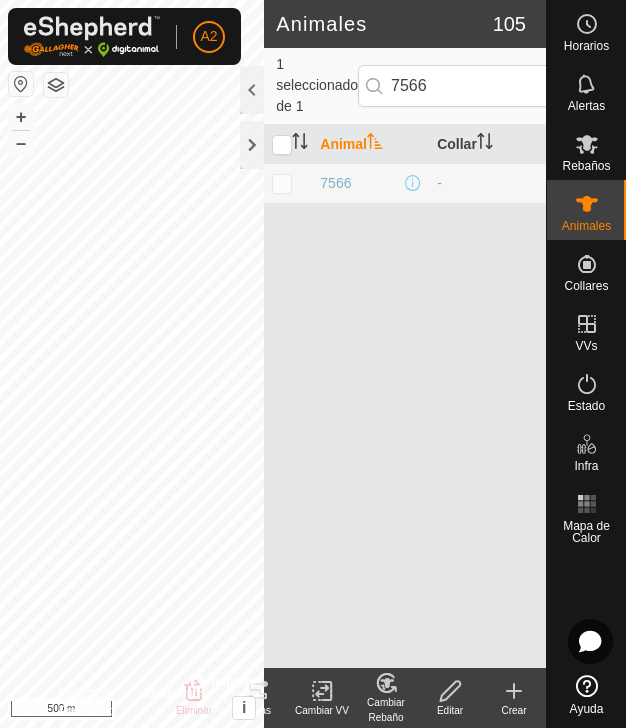 click on "Animal" at bounding box center (370, 144) 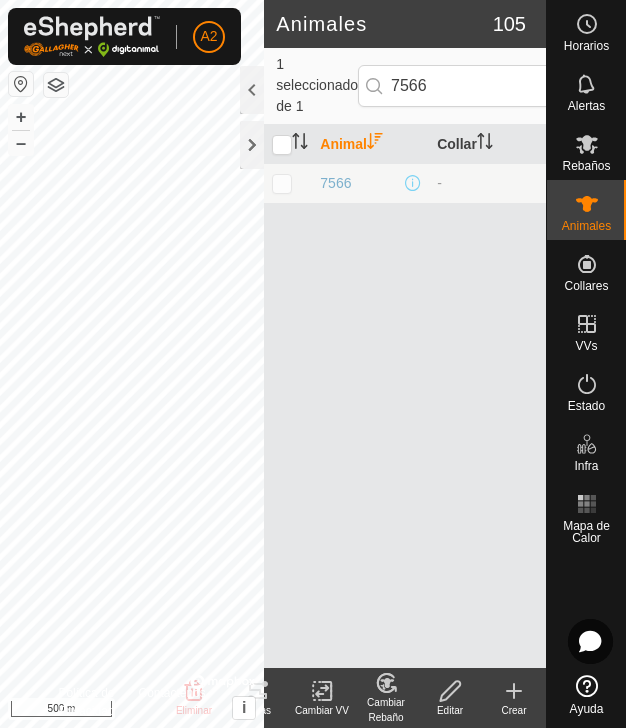 click on "Animal" at bounding box center [370, 144] 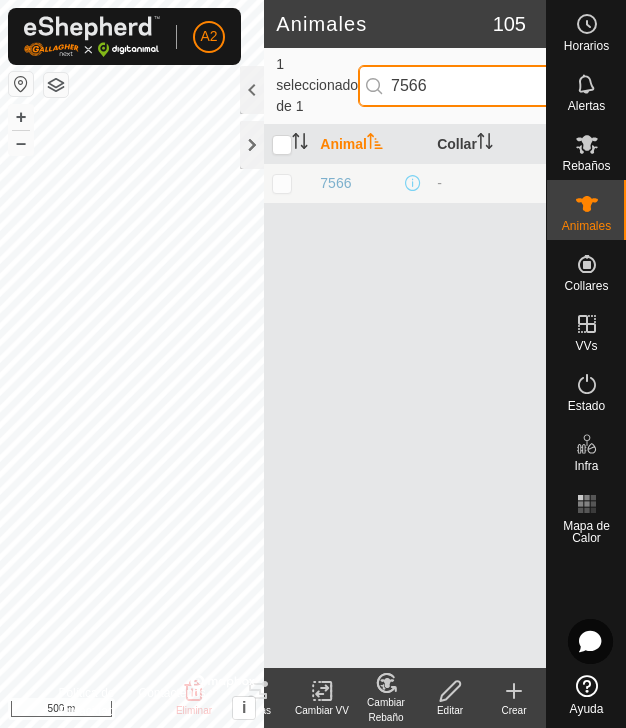 drag, startPoint x: 437, startPoint y: 82, endPoint x: 388, endPoint y: 84, distance: 49.0408 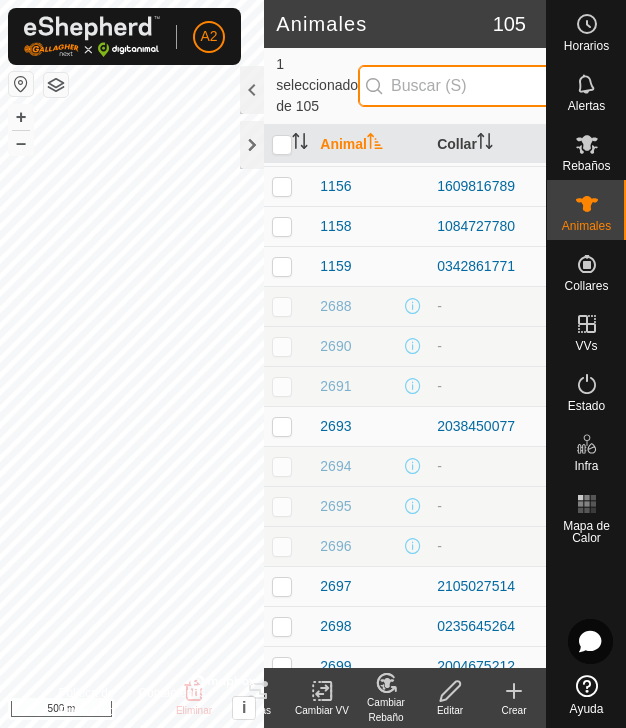 scroll, scrollTop: 155, scrollLeft: 0, axis: vertical 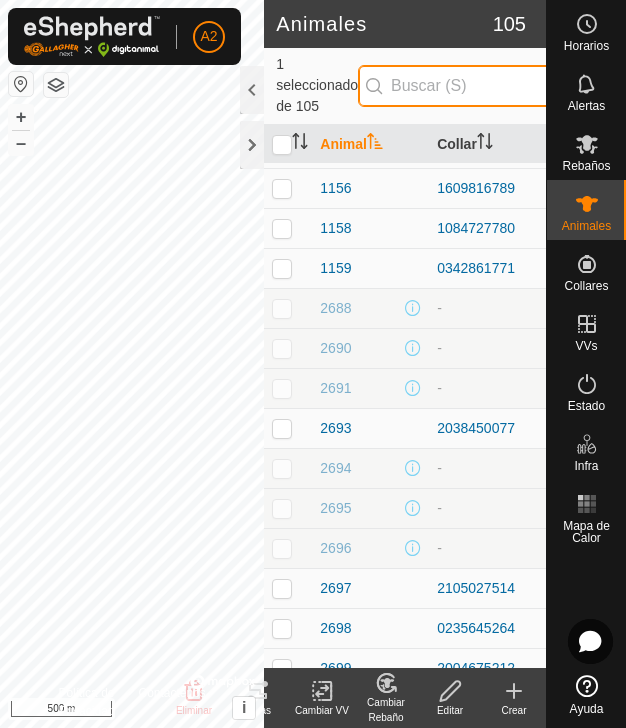 type 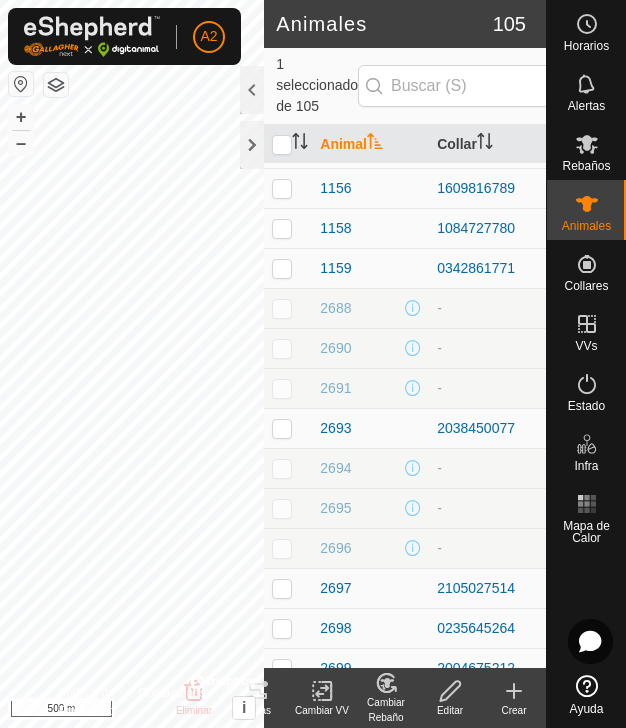 click on "Animal" at bounding box center [370, 144] 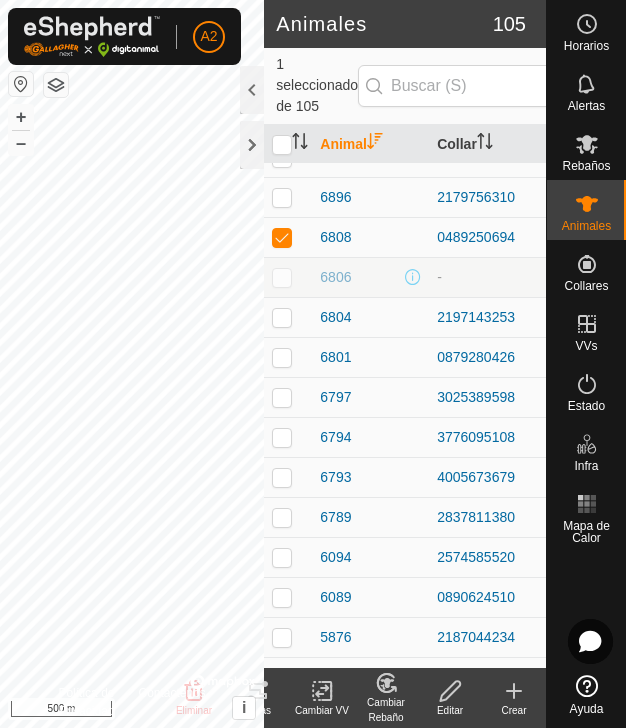 scroll, scrollTop: 1219, scrollLeft: 0, axis: vertical 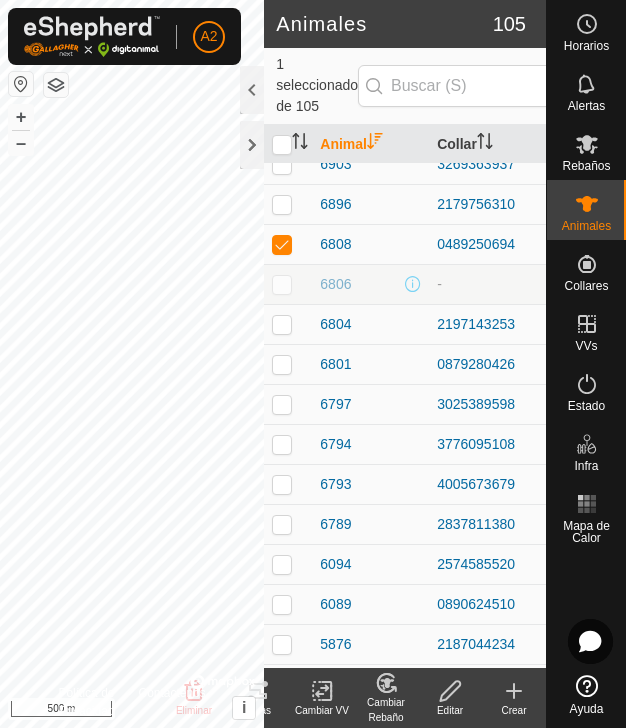 click at bounding box center (288, 244) 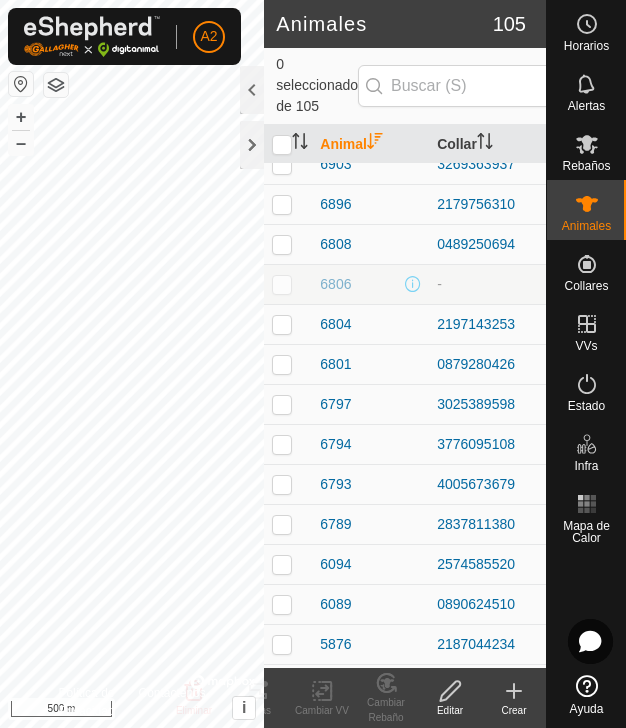 click on "Animal" at bounding box center [370, 144] 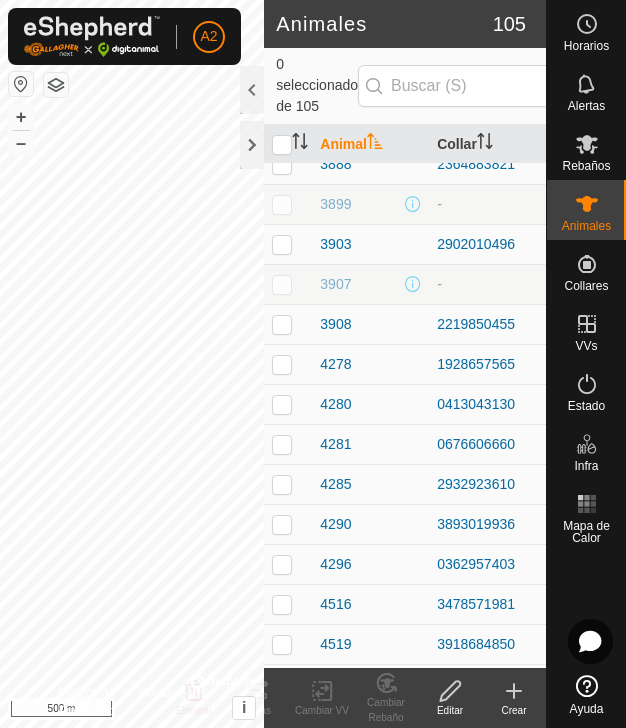 scroll, scrollTop: 0, scrollLeft: 0, axis: both 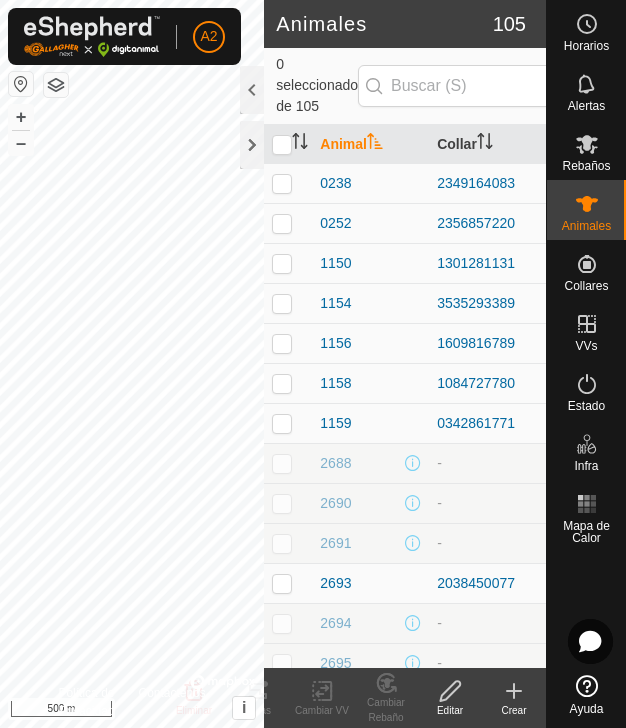 click on "Animal" at bounding box center [370, 144] 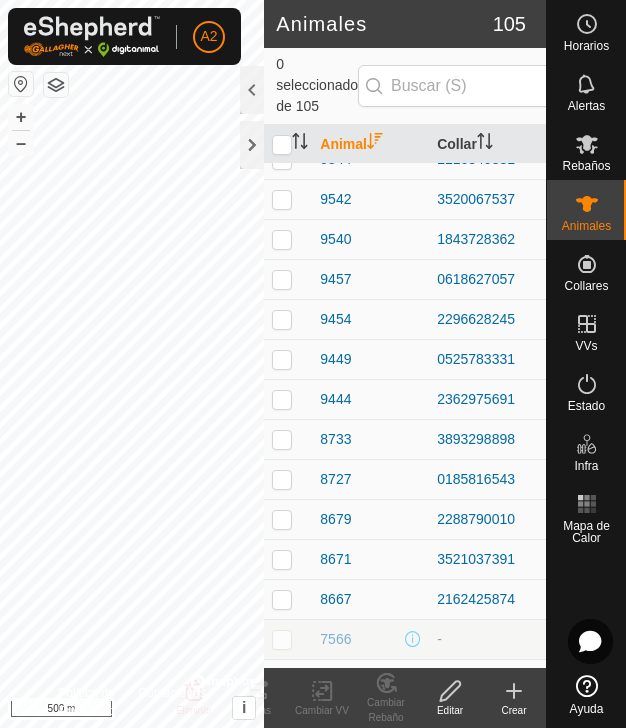 scroll, scrollTop: 0, scrollLeft: 0, axis: both 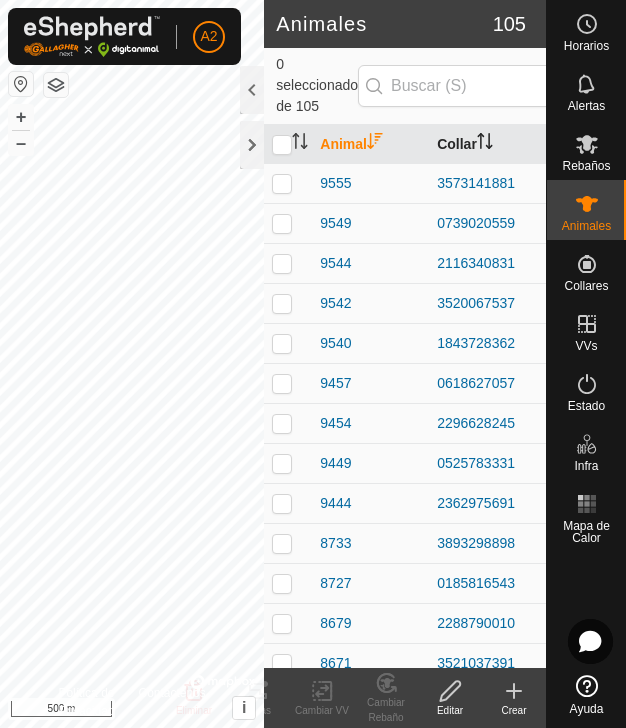 click on "Collar" at bounding box center [487, 144] 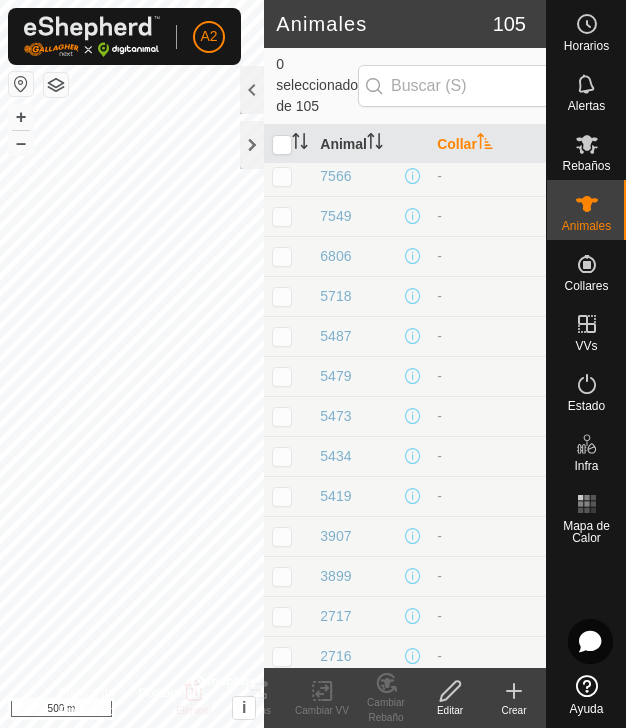 scroll, scrollTop: 0, scrollLeft: 0, axis: both 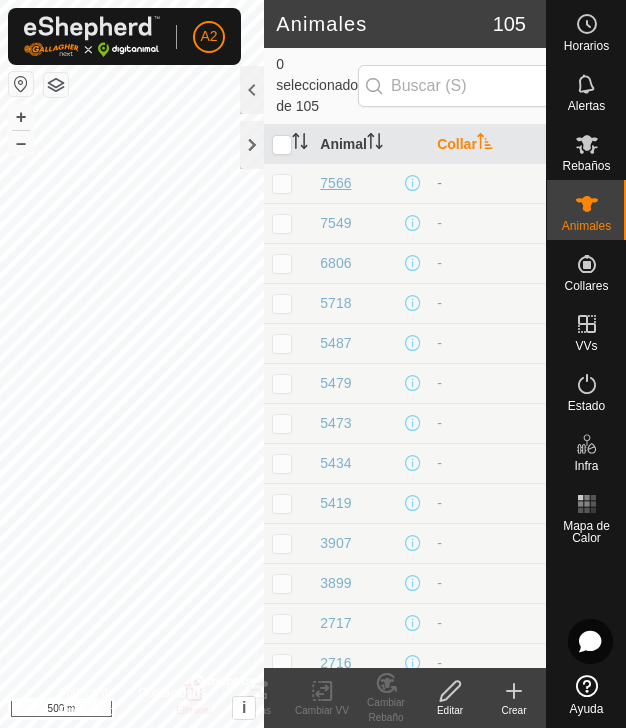 click on "7566" at bounding box center [335, 183] 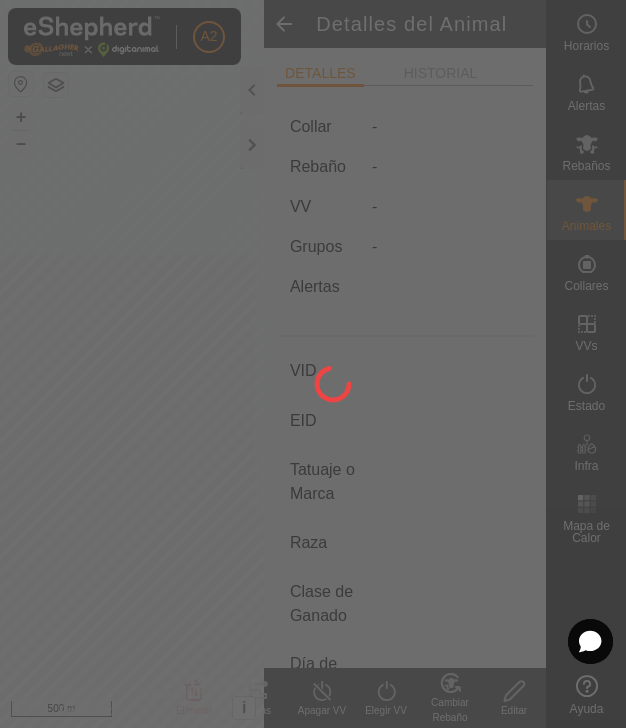 type on "7566" 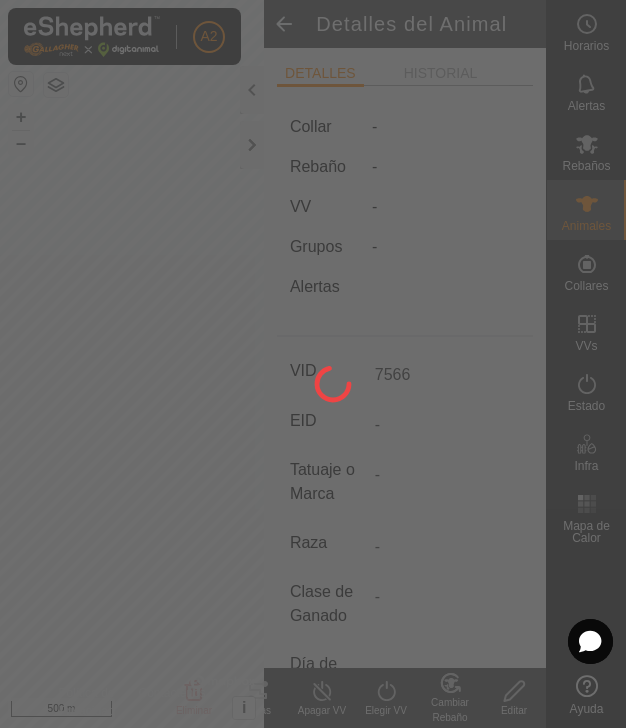 type on "0 kg" 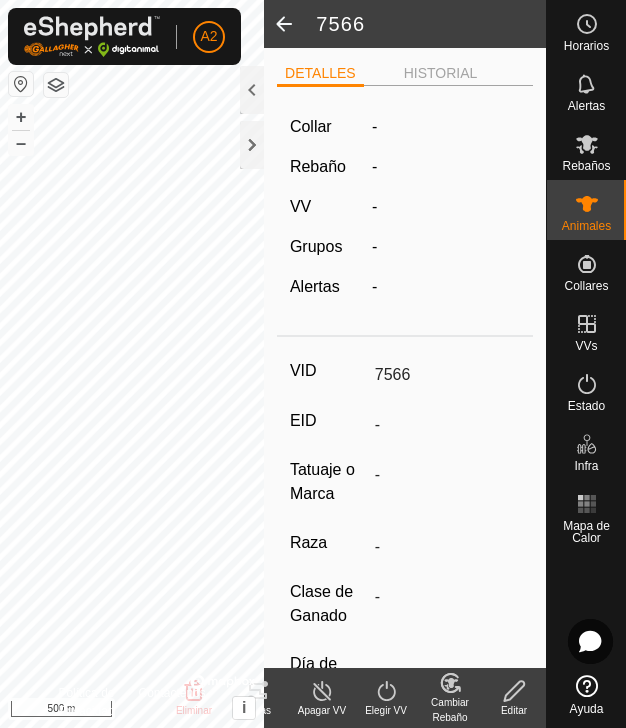 click 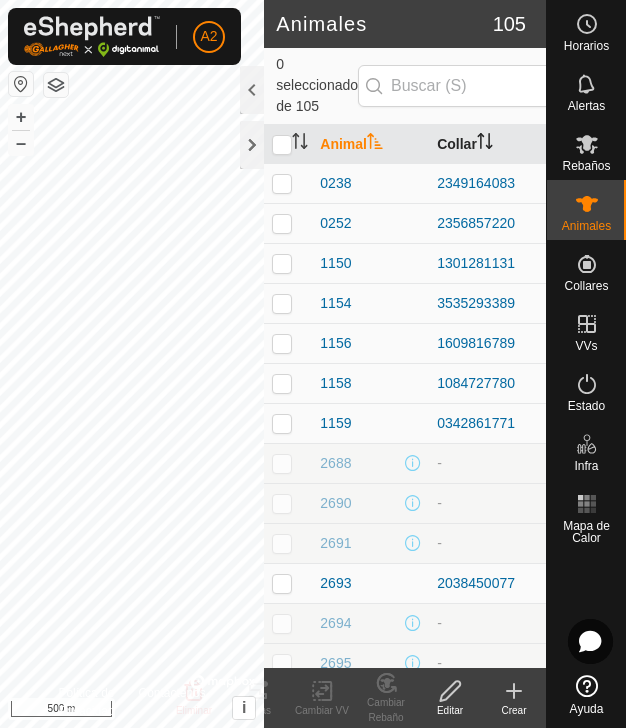 click on "Collar" at bounding box center [487, 144] 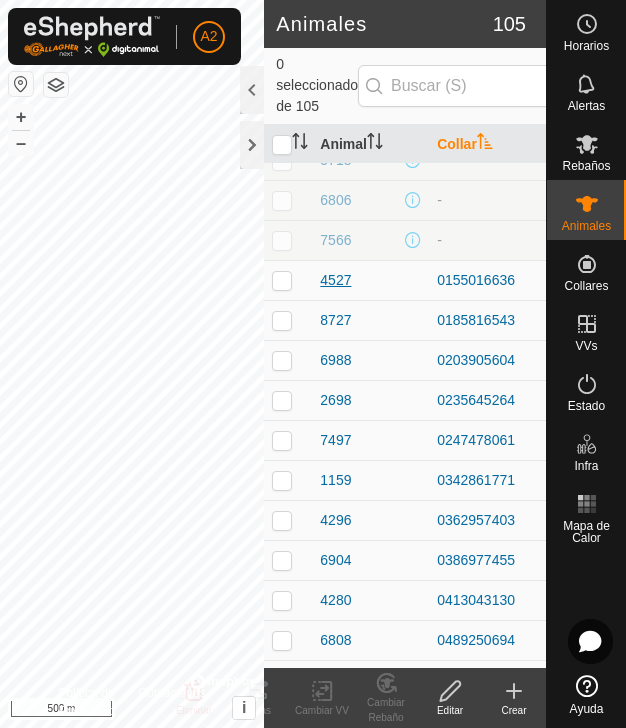 scroll, scrollTop: 1020, scrollLeft: 0, axis: vertical 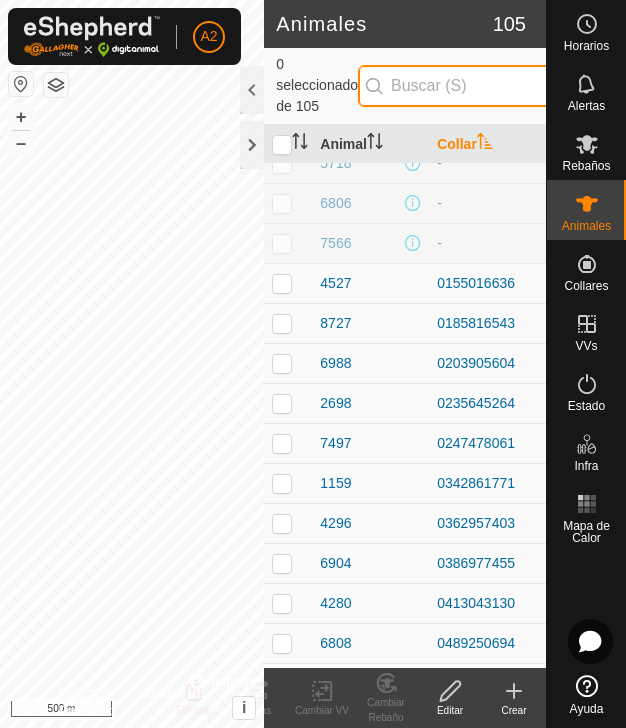 click at bounding box center (479, 86) 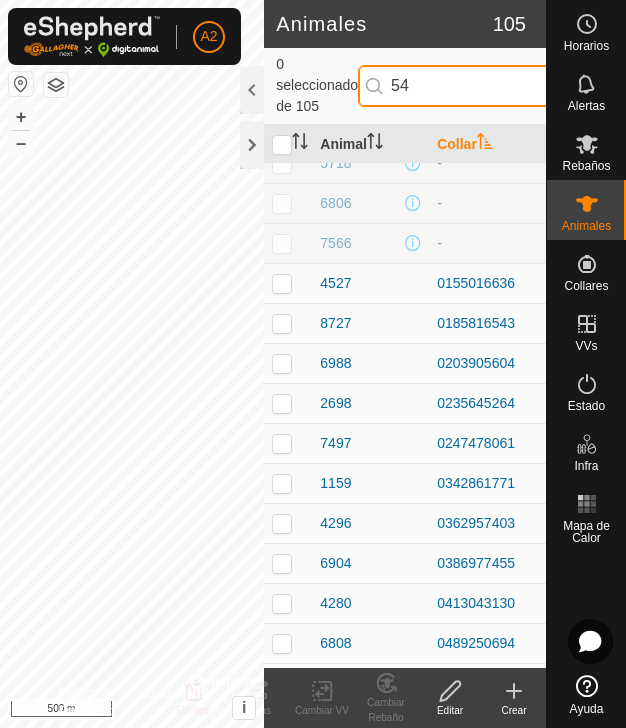 scroll, scrollTop: 0, scrollLeft: 0, axis: both 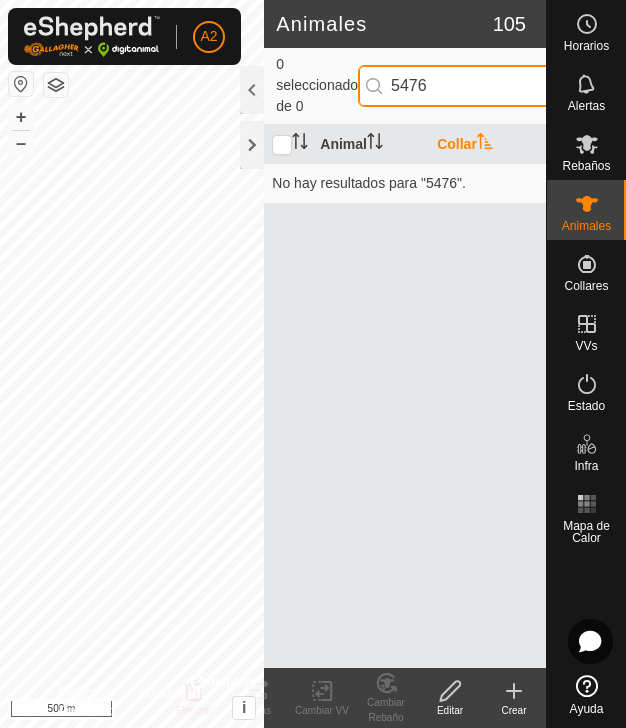 click on "5476" at bounding box center (479, 86) 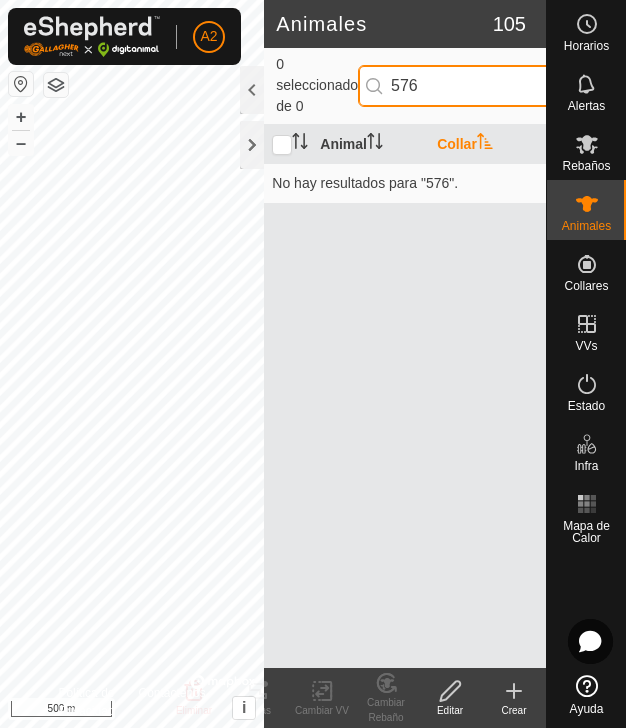 type on "5876" 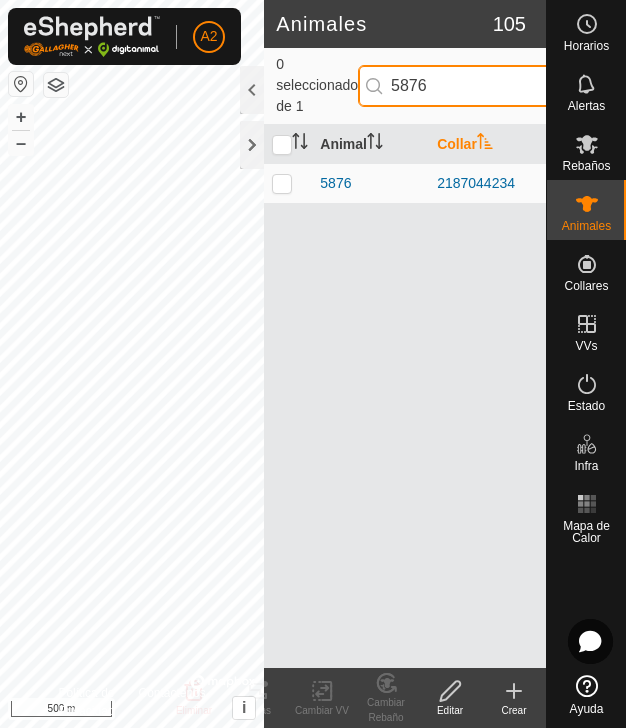 drag, startPoint x: 441, startPoint y: 81, endPoint x: 349, endPoint y: 80, distance: 92.00543 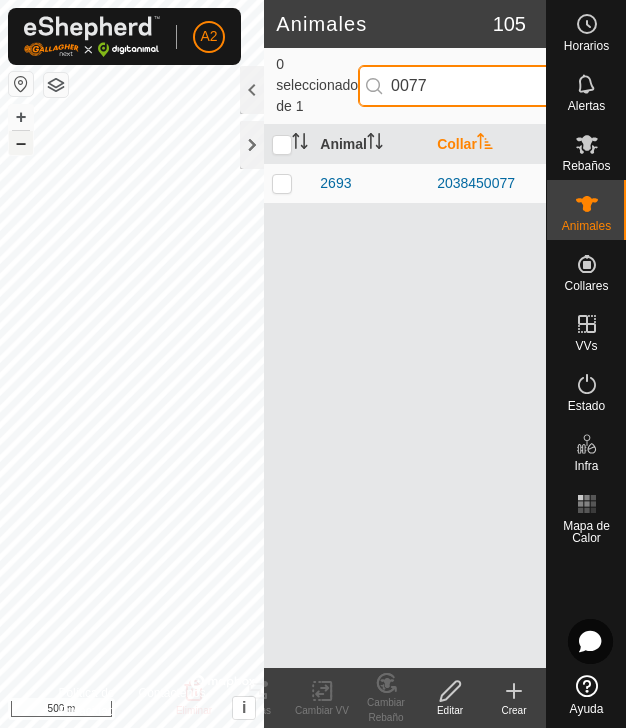type on "0077" 